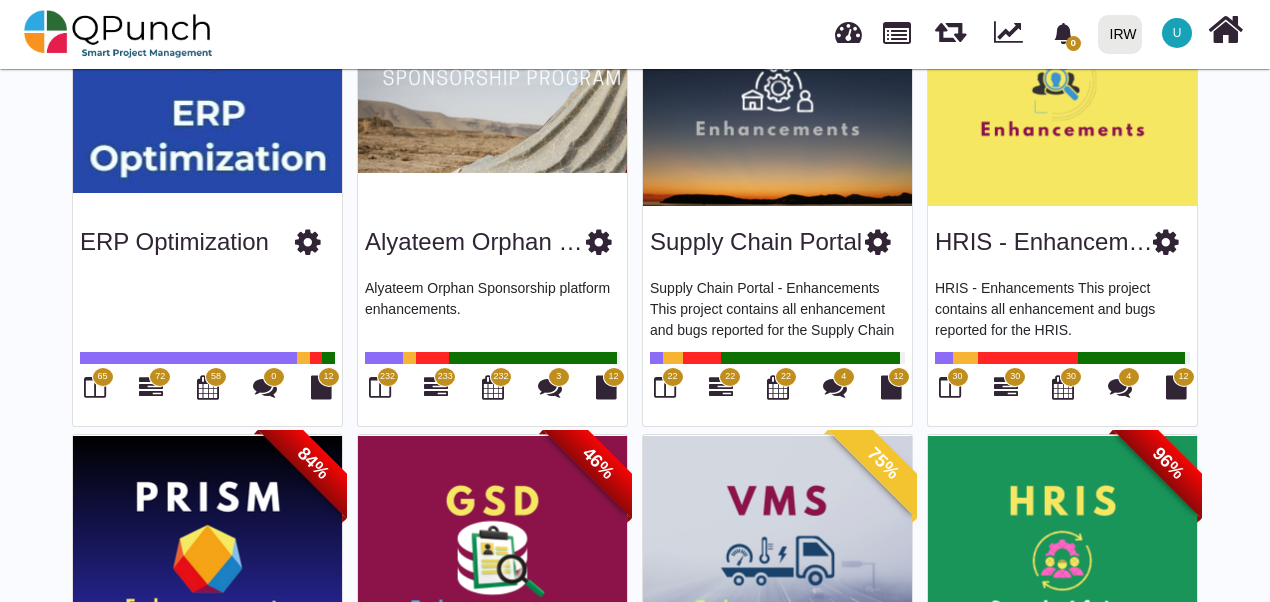 scroll, scrollTop: 500, scrollLeft: 0, axis: vertical 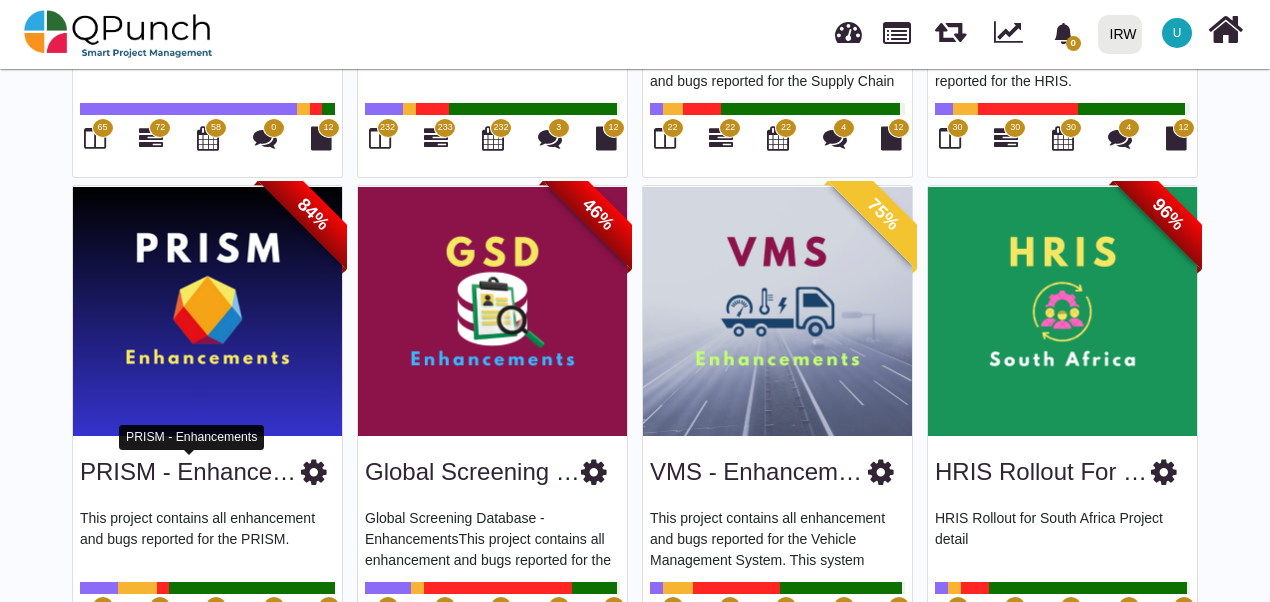 click on "PRISM - Enhancements" at bounding box center (208, 471) 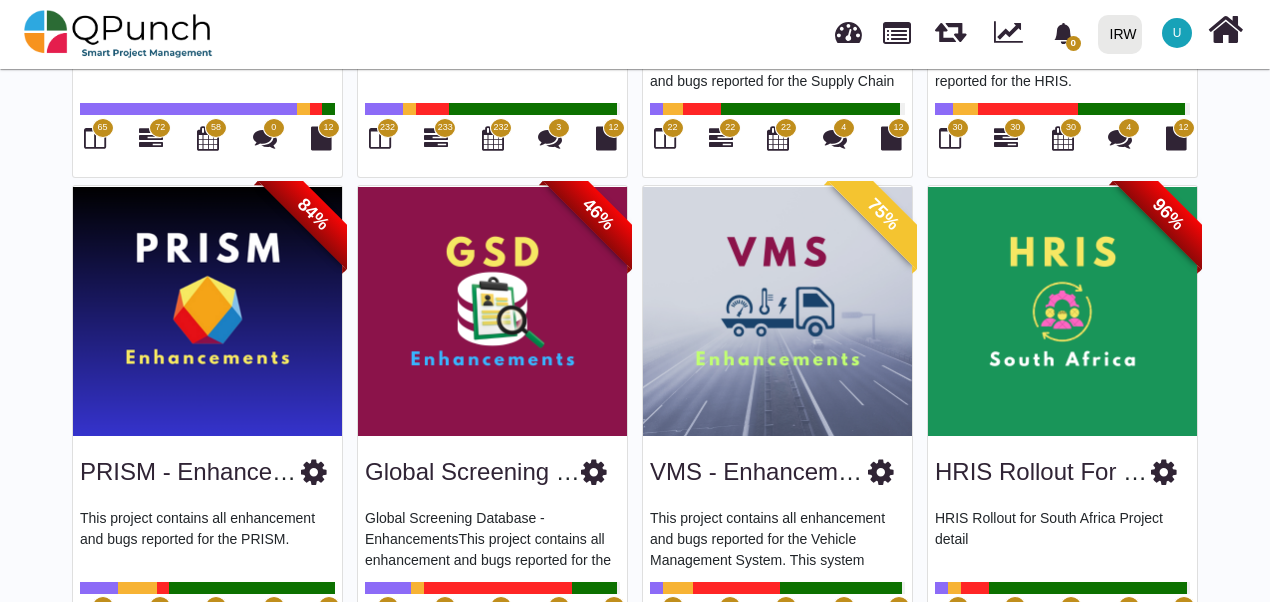 scroll, scrollTop: 0, scrollLeft: 0, axis: both 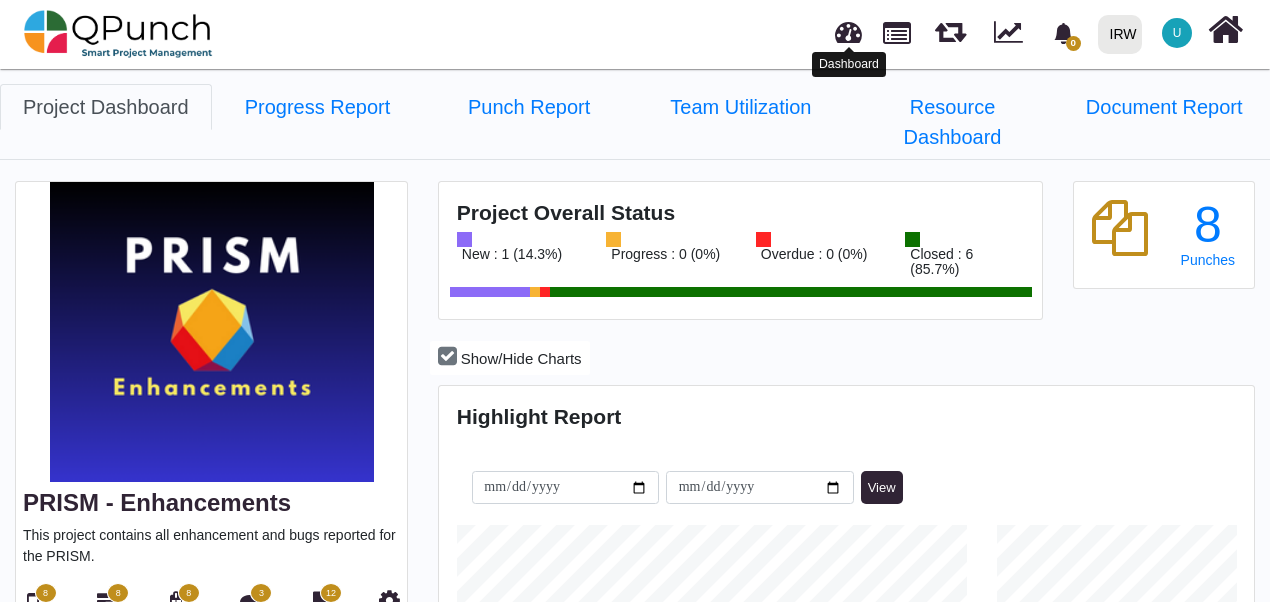 click at bounding box center [848, 29] 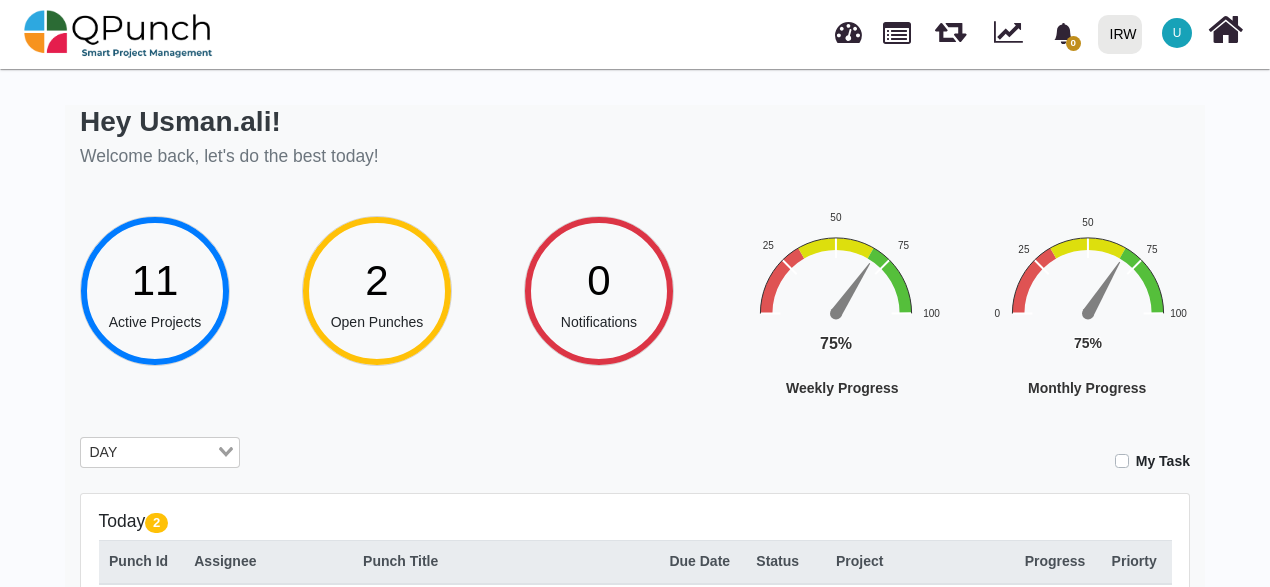 click at bounding box center (169, 453) 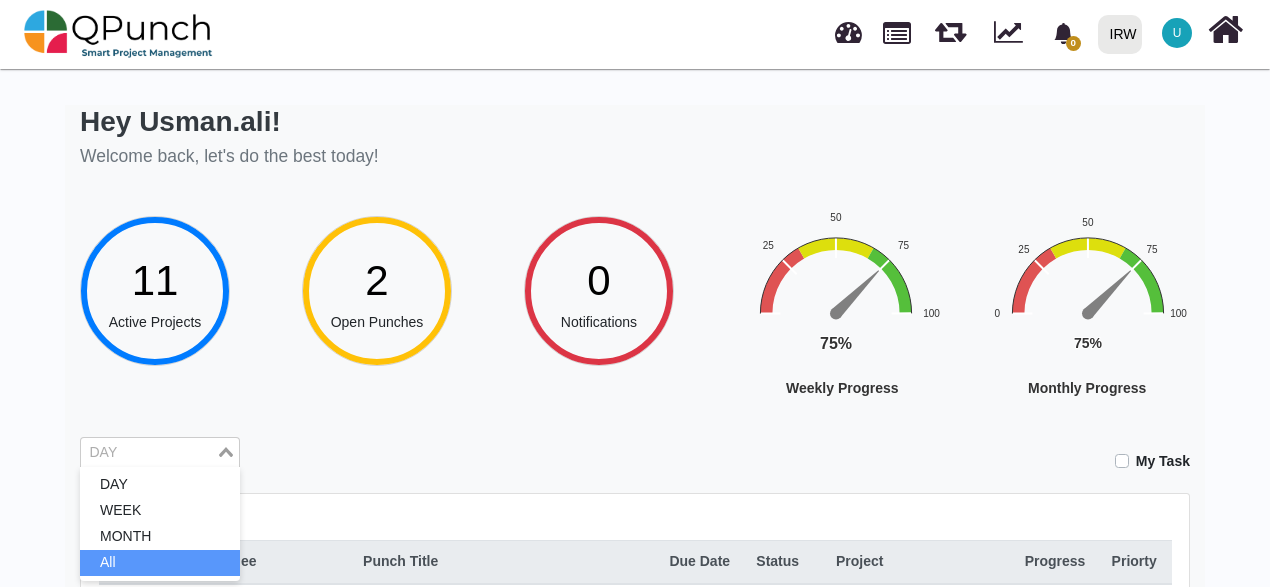 click on "All" at bounding box center [160, 563] 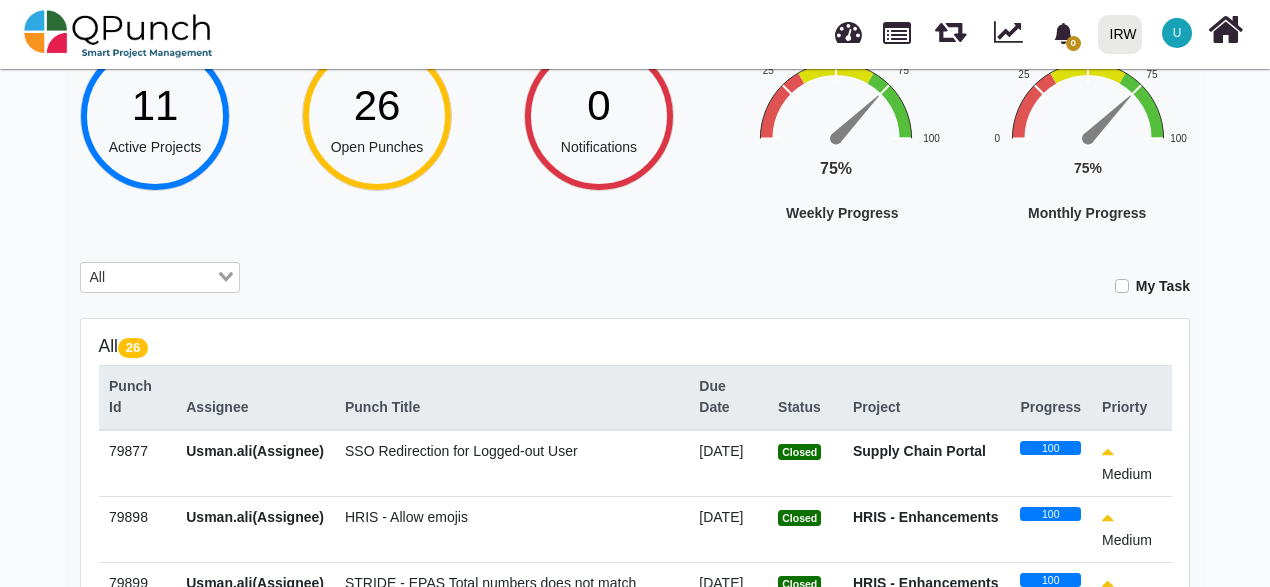 scroll, scrollTop: 500, scrollLeft: 0, axis: vertical 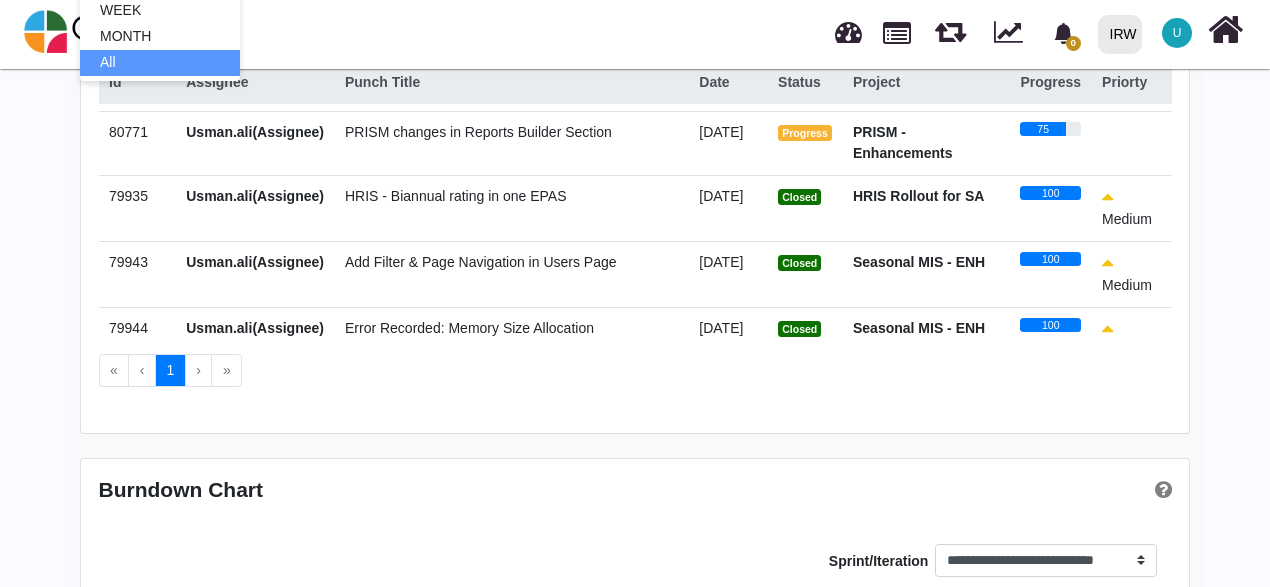 click on "PRISM changes in Reports Builder Section" at bounding box center [478, 132] 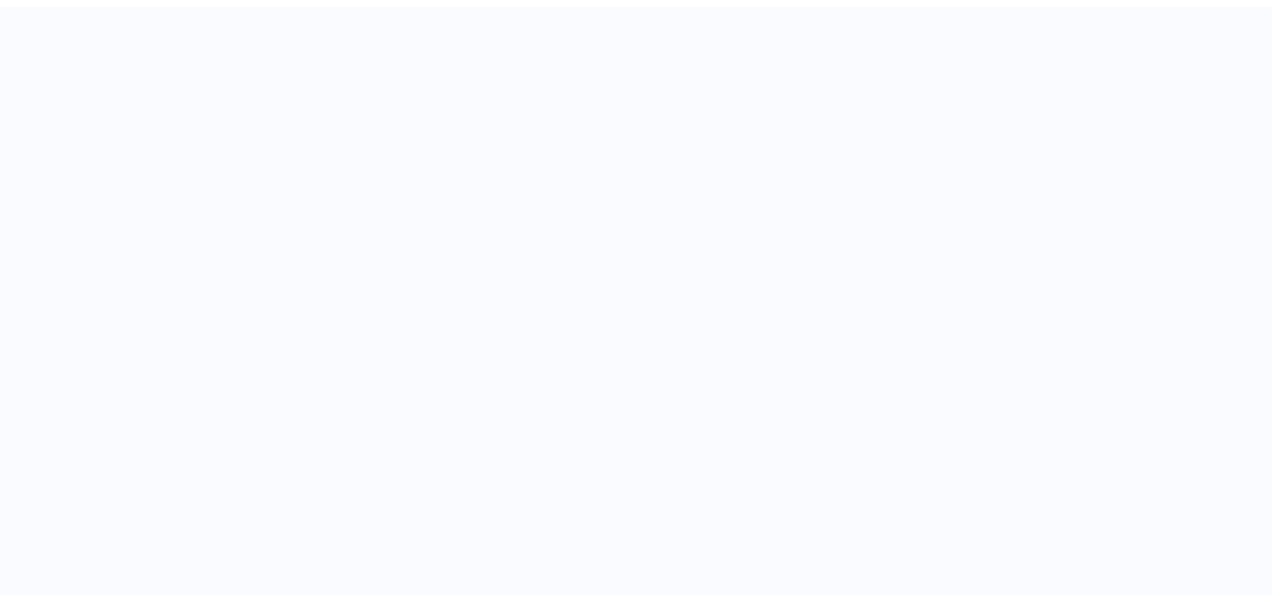 scroll, scrollTop: 0, scrollLeft: 0, axis: both 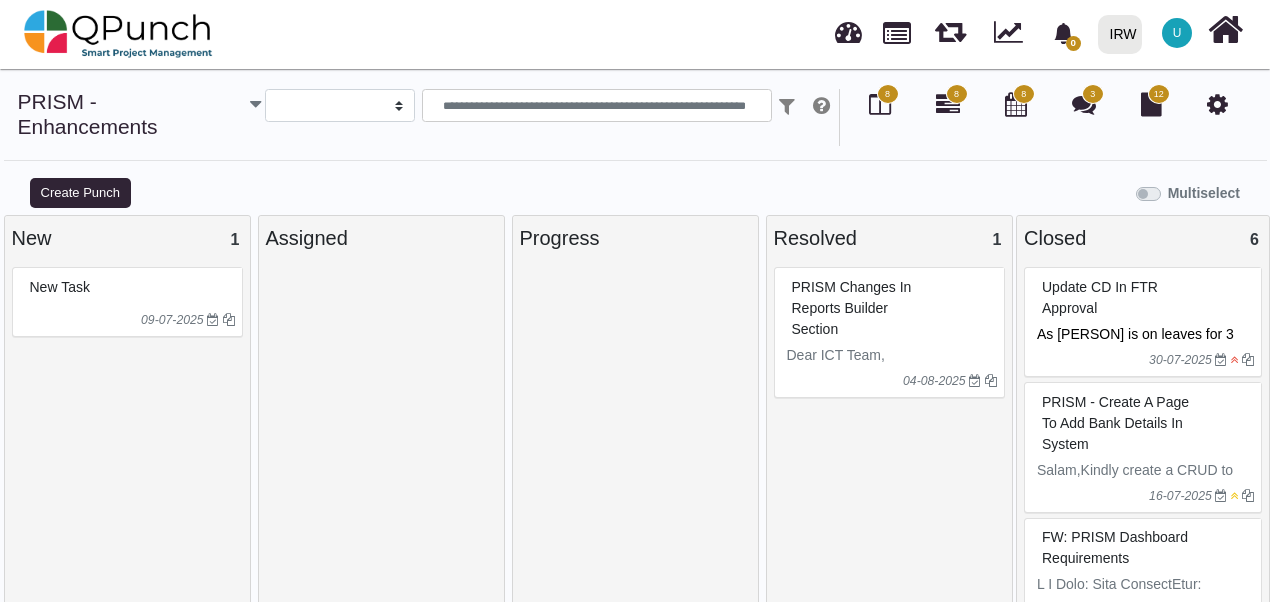 select 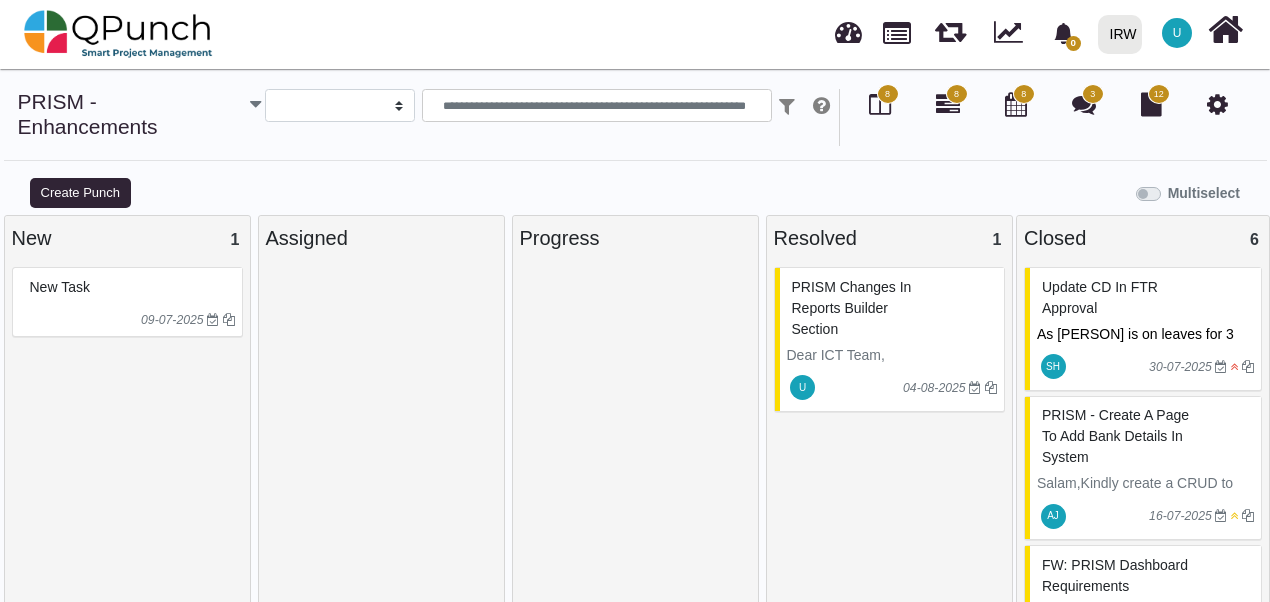 click on "PRISM changes in Reports Builder Section" at bounding box center (892, 308) 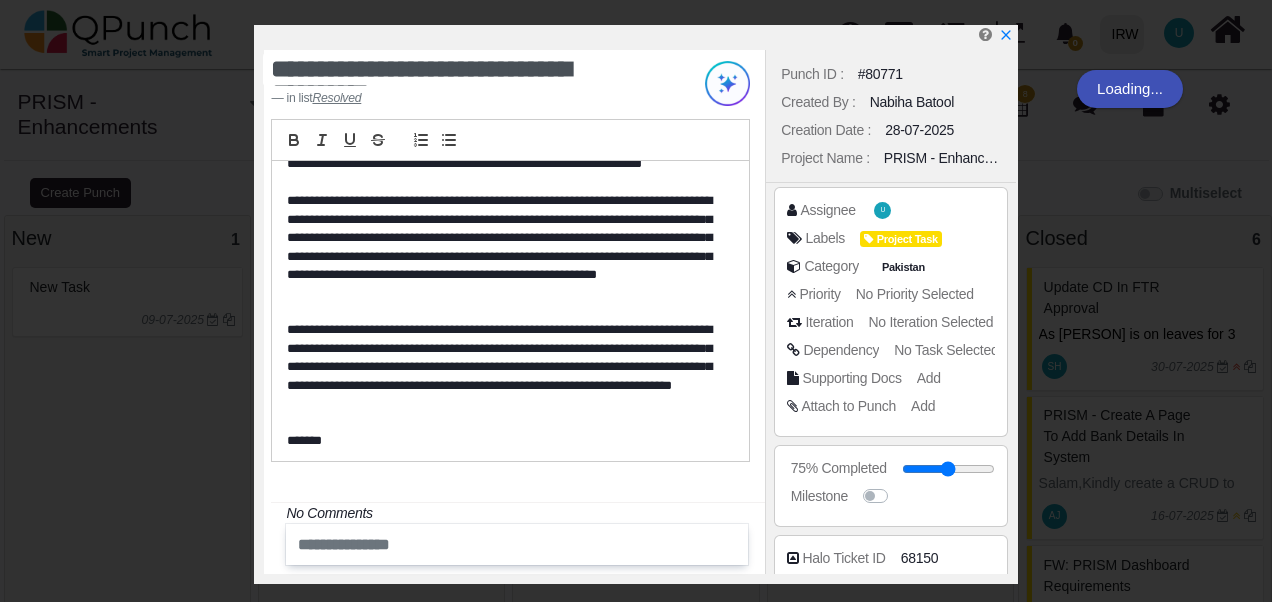 scroll, scrollTop: 74, scrollLeft: 0, axis: vertical 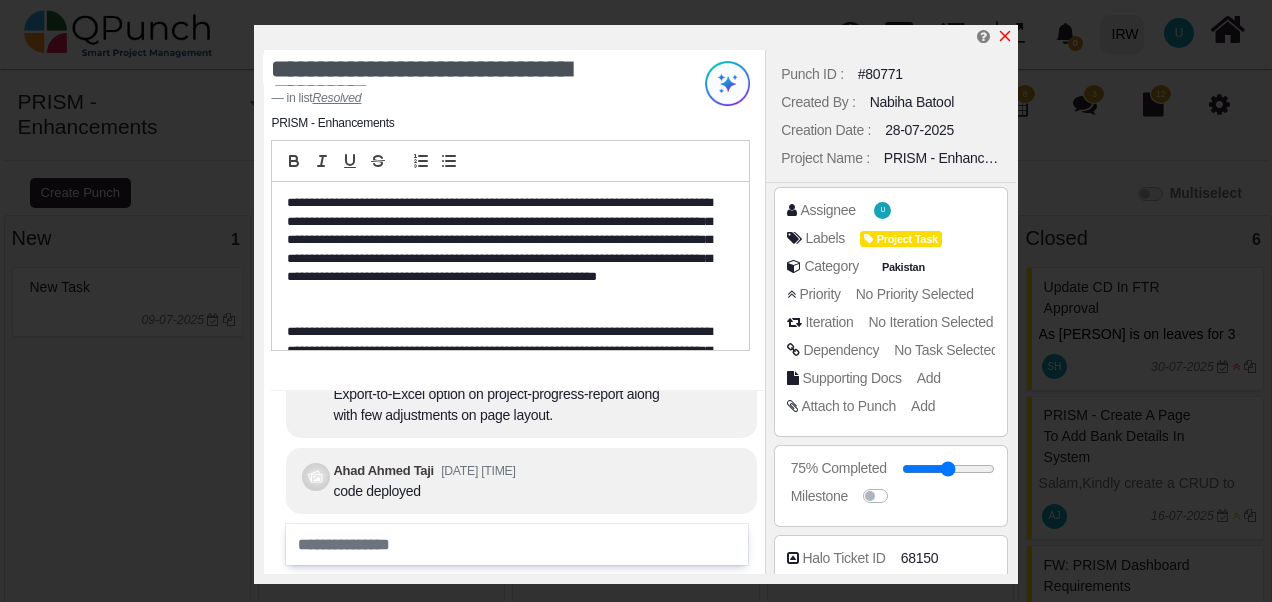 click 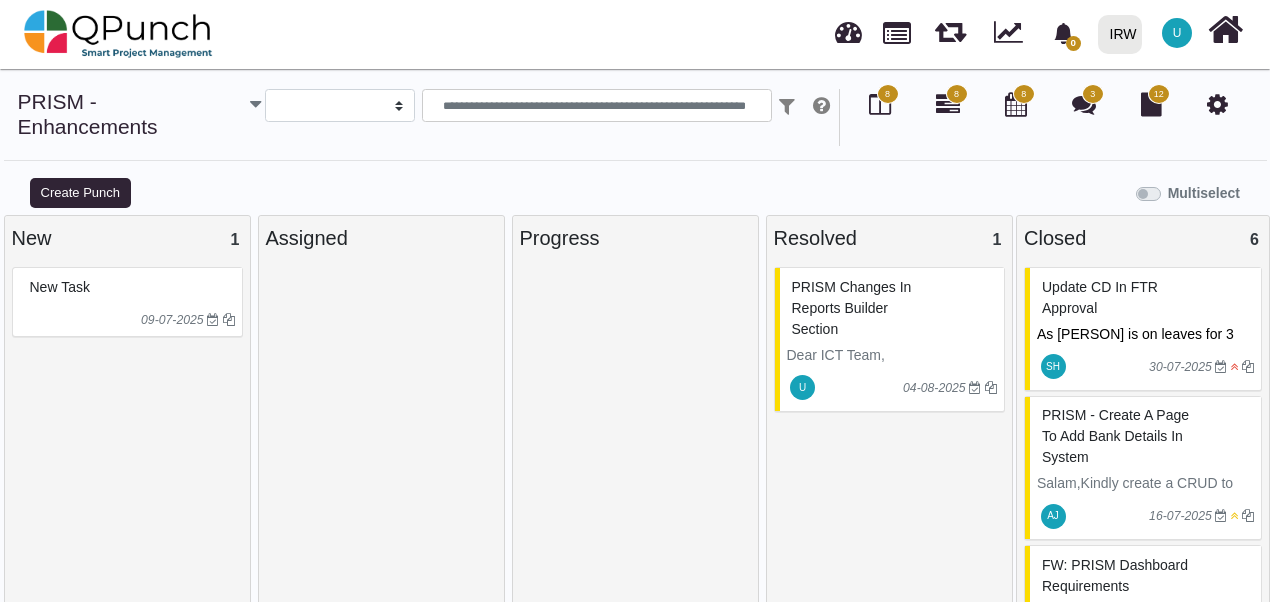 click on "PRISM changes in Reports Builder Section" at bounding box center (852, 308) 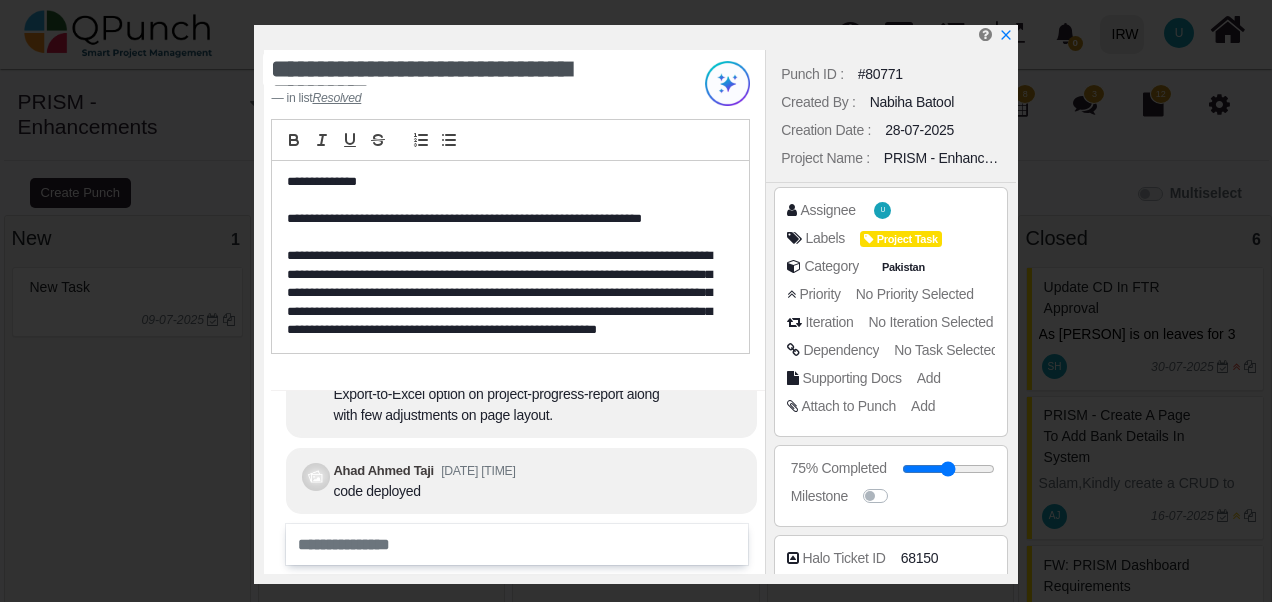 click on "[PERSON]
[DATE] [TIME]   Salam , Following changes have been implemented and deployed on staging for testing. (1) Added new column of Districts to project listing index page.  (2) Implemented Export-to-Excel option on project-progress-report along with few adjustments on page layout.         [PERSON]
[DATE] [TIME]   code deployed" at bounding box center [521, 459] 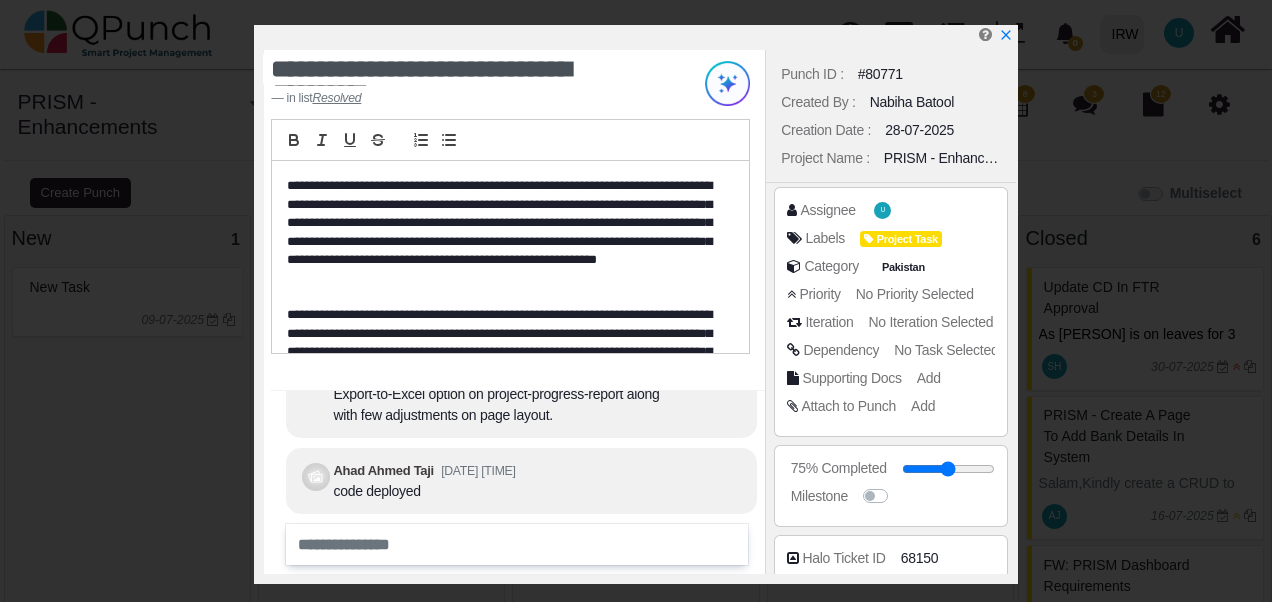 scroll, scrollTop: 164, scrollLeft: 0, axis: vertical 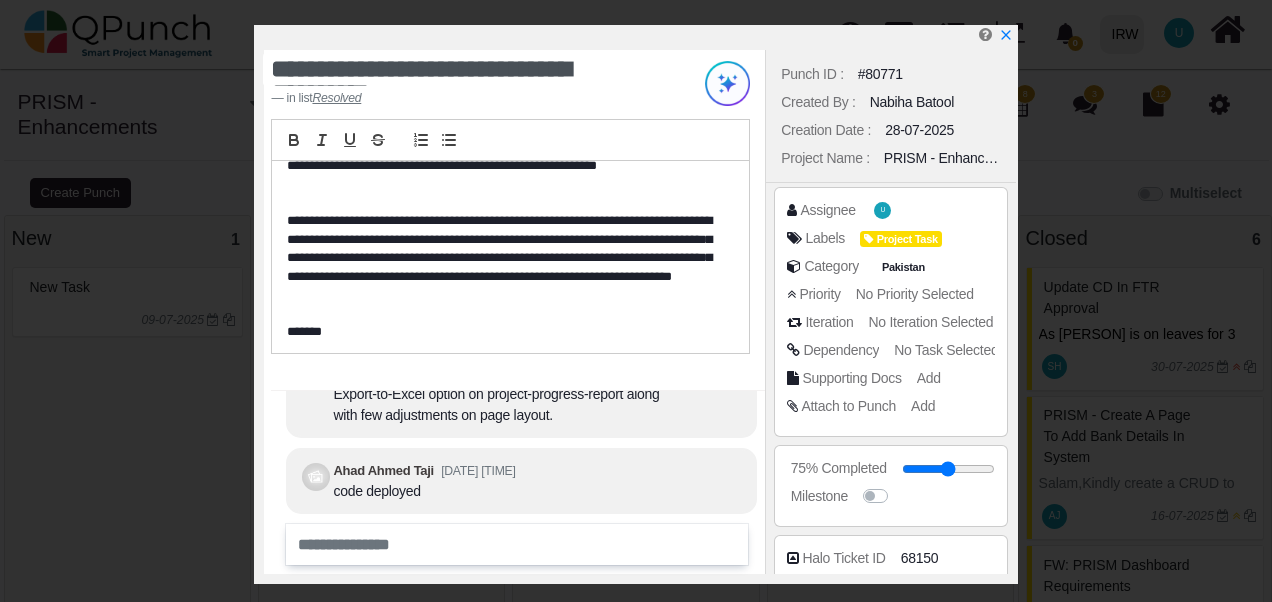 click on "[PERSON]
[DATE] [TIME]   Salam , Following changes have been implemented and deployed on staging for testing. (1) Added new column of Districts to project listing index page.  (2) Implemented Export-to-Excel option on project-progress-report along with few adjustments on page layout.         [PERSON]
[DATE] [TIME]   code deployed" at bounding box center (521, 401) 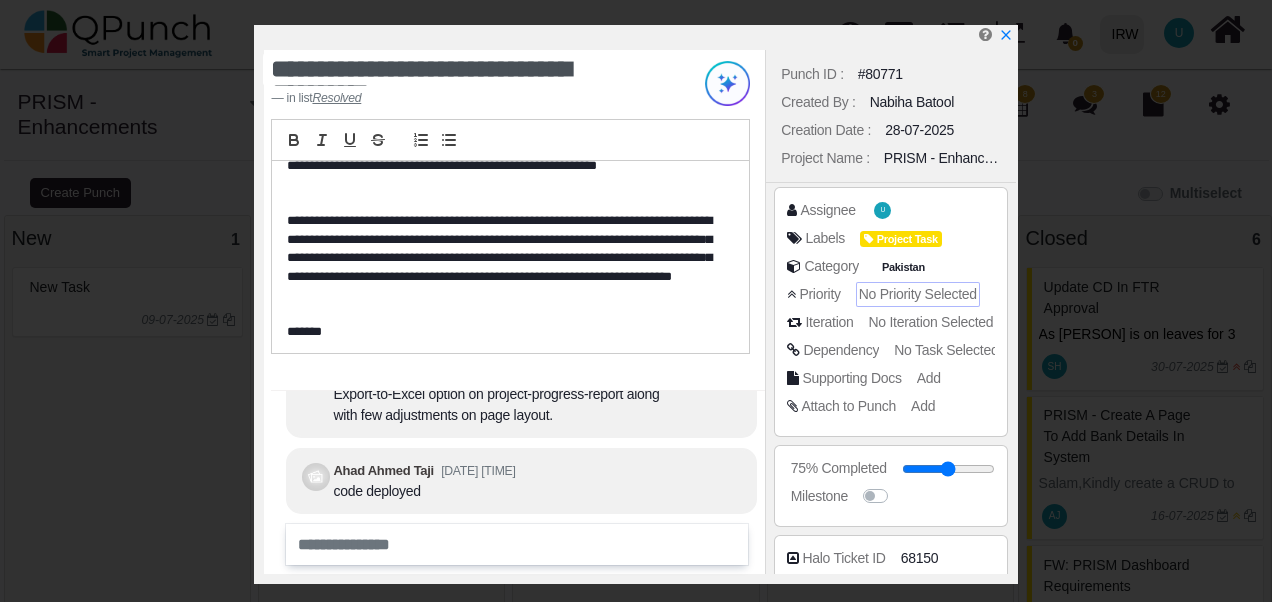 click on "No
Priority
Selected" at bounding box center (918, 294) 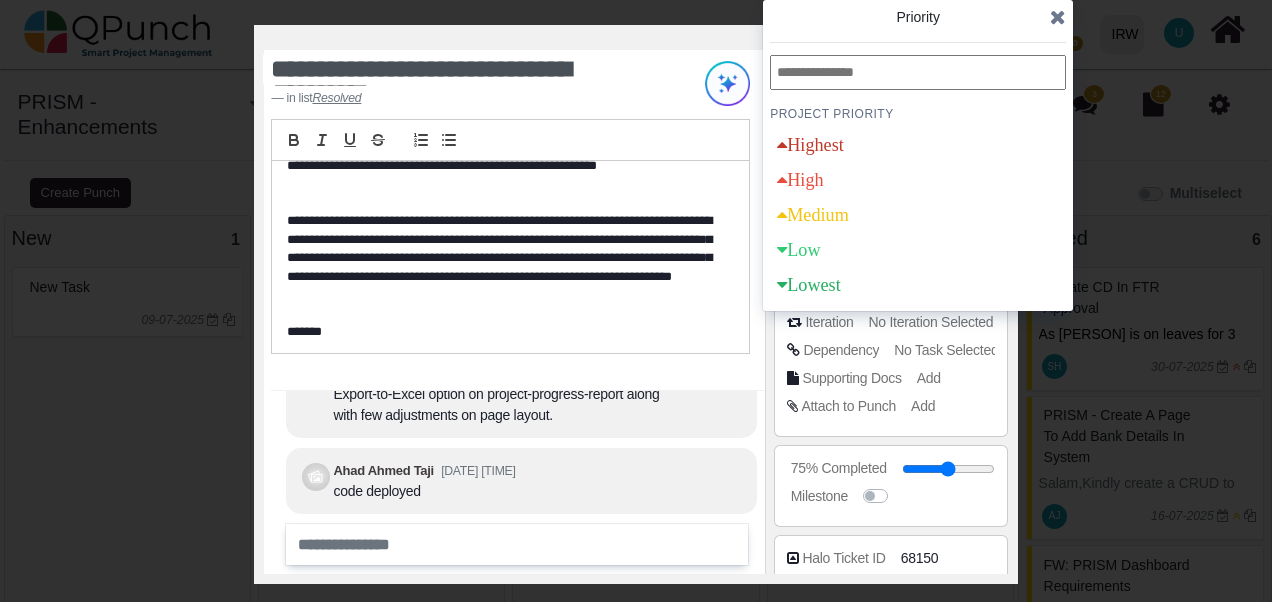 click on "Attach to Punch
Add" at bounding box center [895, 406] 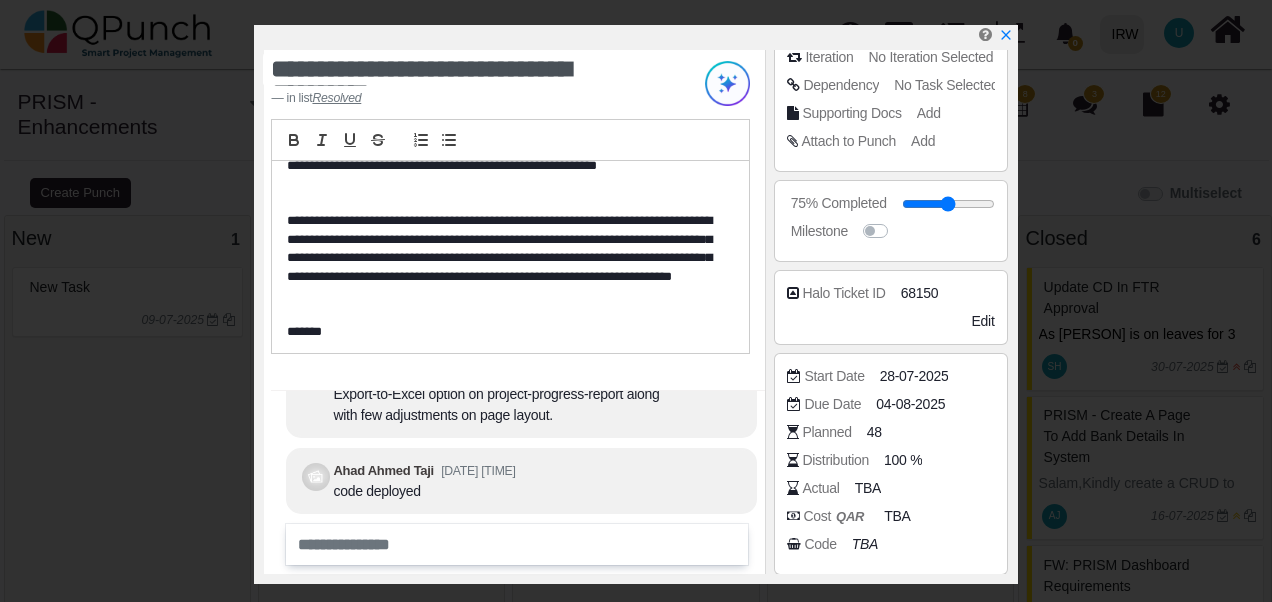 scroll, scrollTop: 373, scrollLeft: 0, axis: vertical 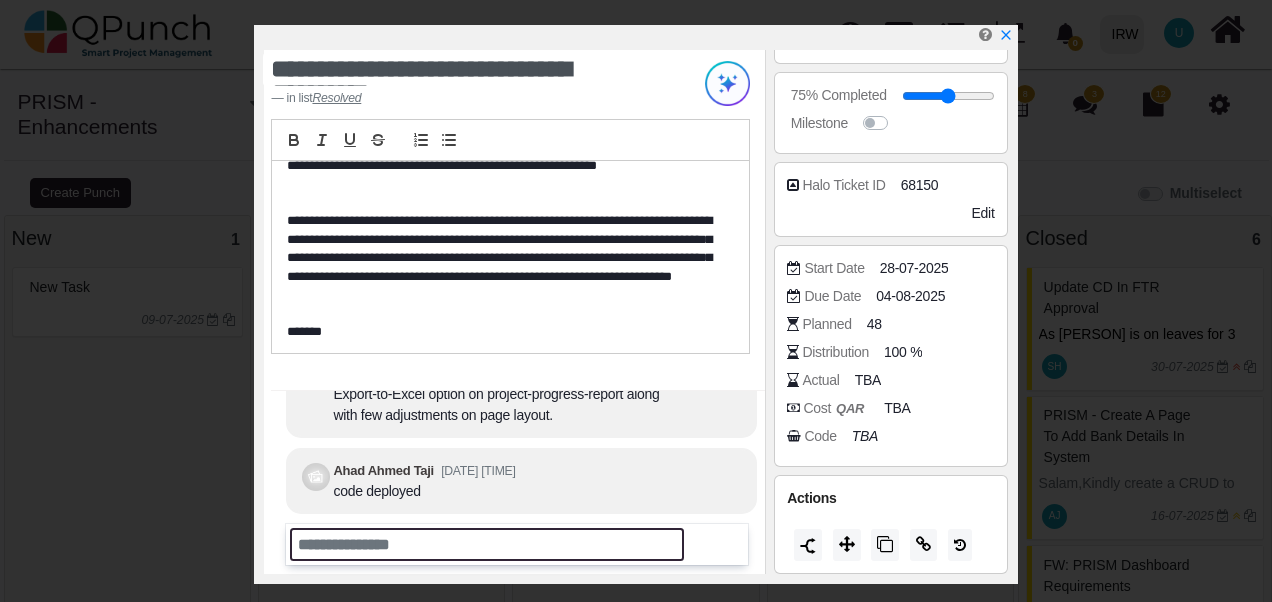 click at bounding box center [487, 544] 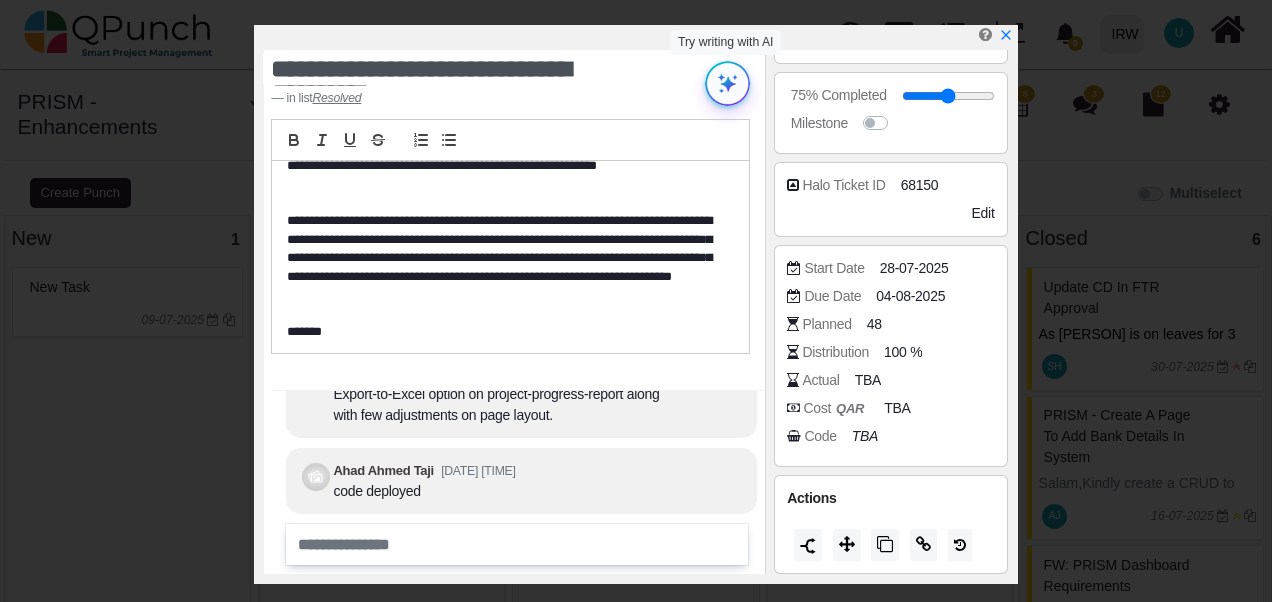 click at bounding box center (727, 83) 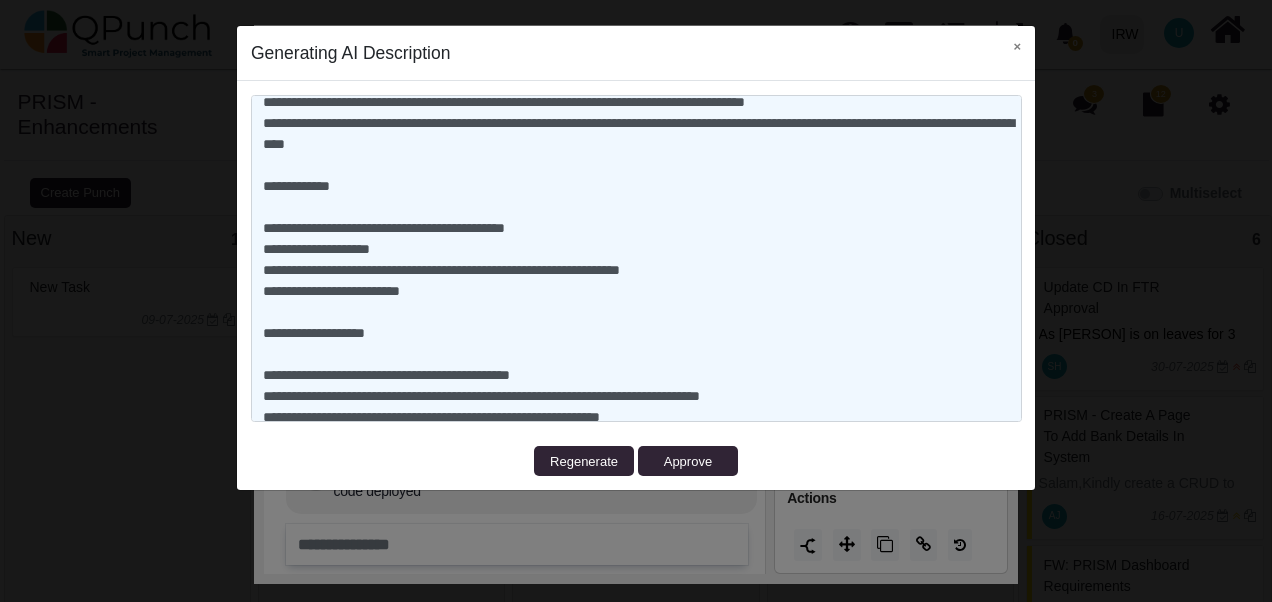 scroll, scrollTop: 1406, scrollLeft: 0, axis: vertical 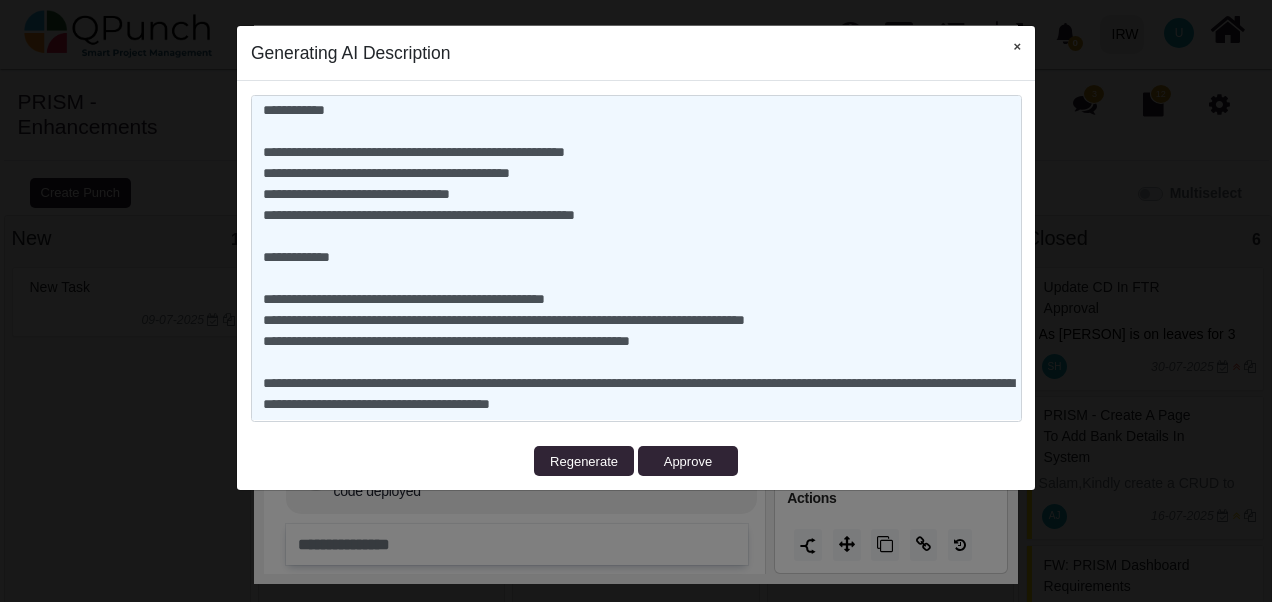 click on "×" at bounding box center [1017, 46] 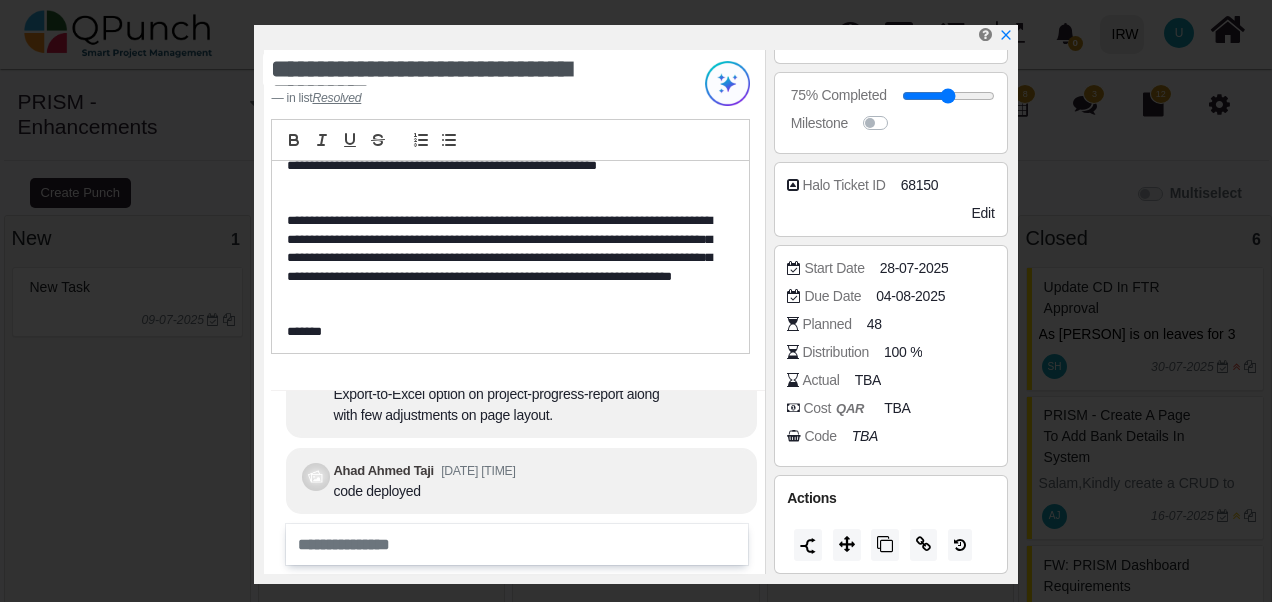 click on "[PERSON]
[DATE] [TIME]   Salam , Following changes have been implemented and deployed on staging for testing. (1) Added new column of Districts to project listing index page.  (2) Implemented Export-to-Excel option on project-progress-report along with few adjustments on page layout.         [PERSON]
[DATE] [TIME]   code deployed" at bounding box center [521, 401] 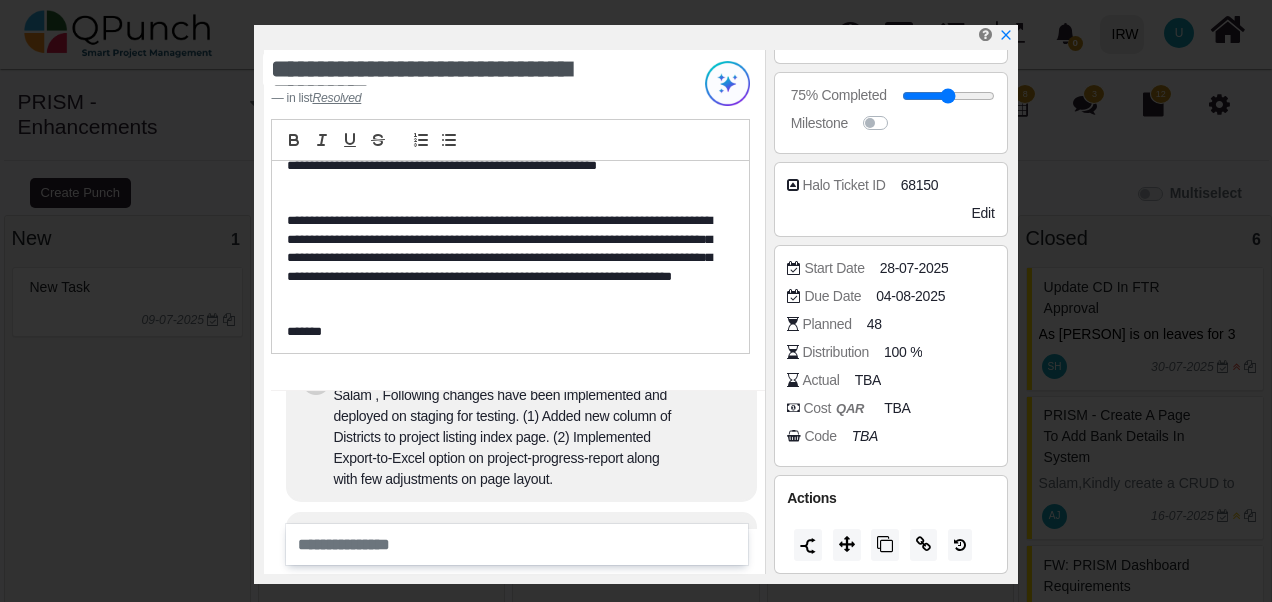 scroll, scrollTop: -112, scrollLeft: 0, axis: vertical 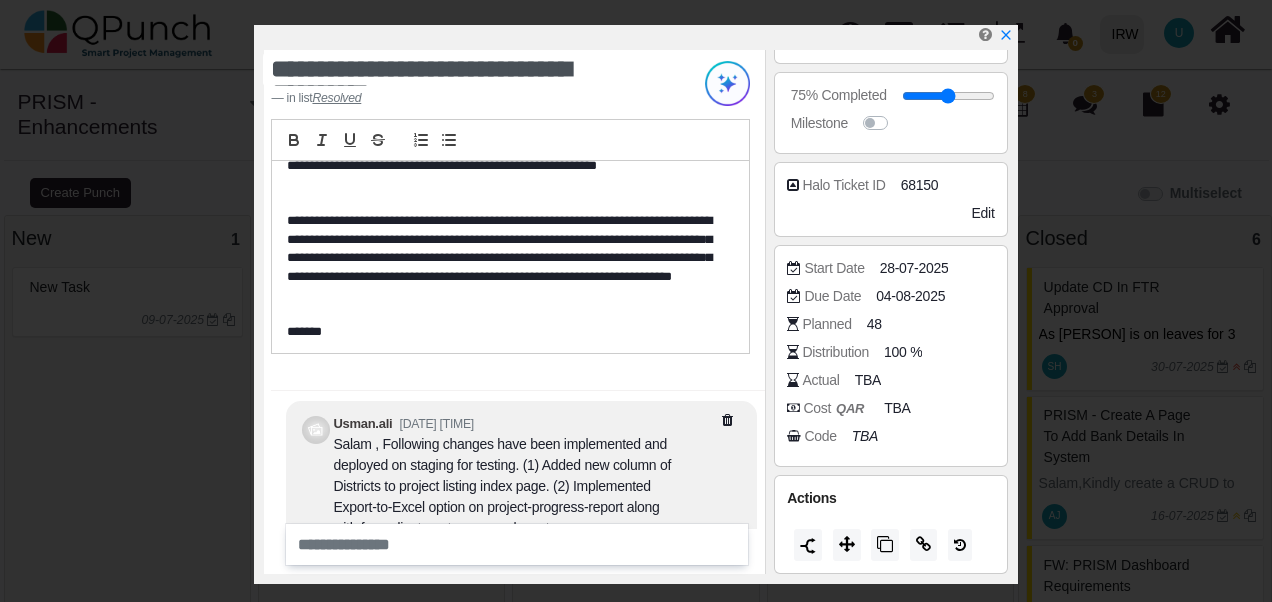 click on "[PERSON]
[DATE] [TIME]   Salam , Following changes have been implemented and deployed on staging for testing. (1) Added new column of Districts to project listing index page.  (2) Implemented Export-to-Excel option on project-progress-report along with few adjustments on page layout.         [PERSON]
[DATE] [TIME]   code deployed" at bounding box center (521, 514) 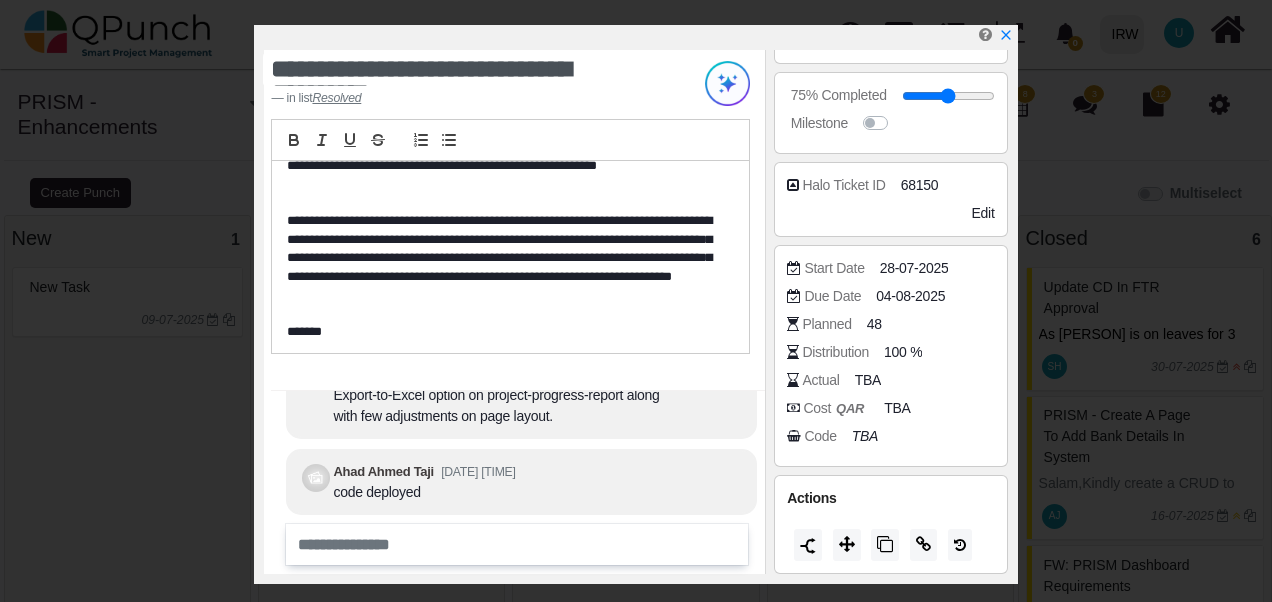 scroll, scrollTop: 0, scrollLeft: 0, axis: both 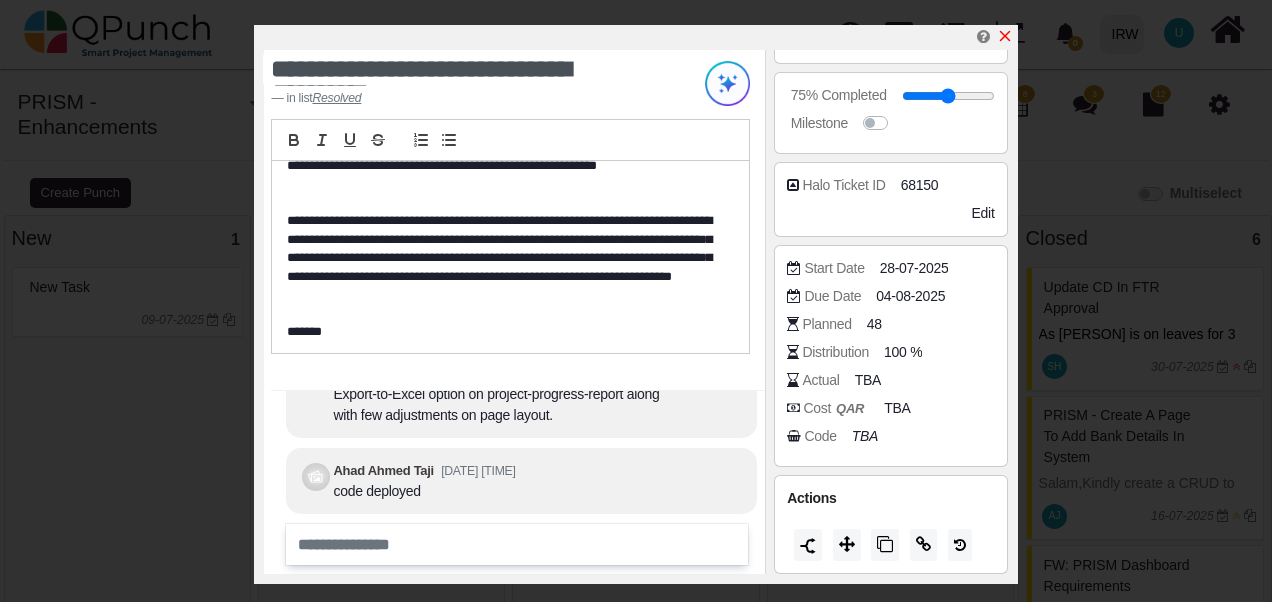 click at bounding box center [1005, 36] 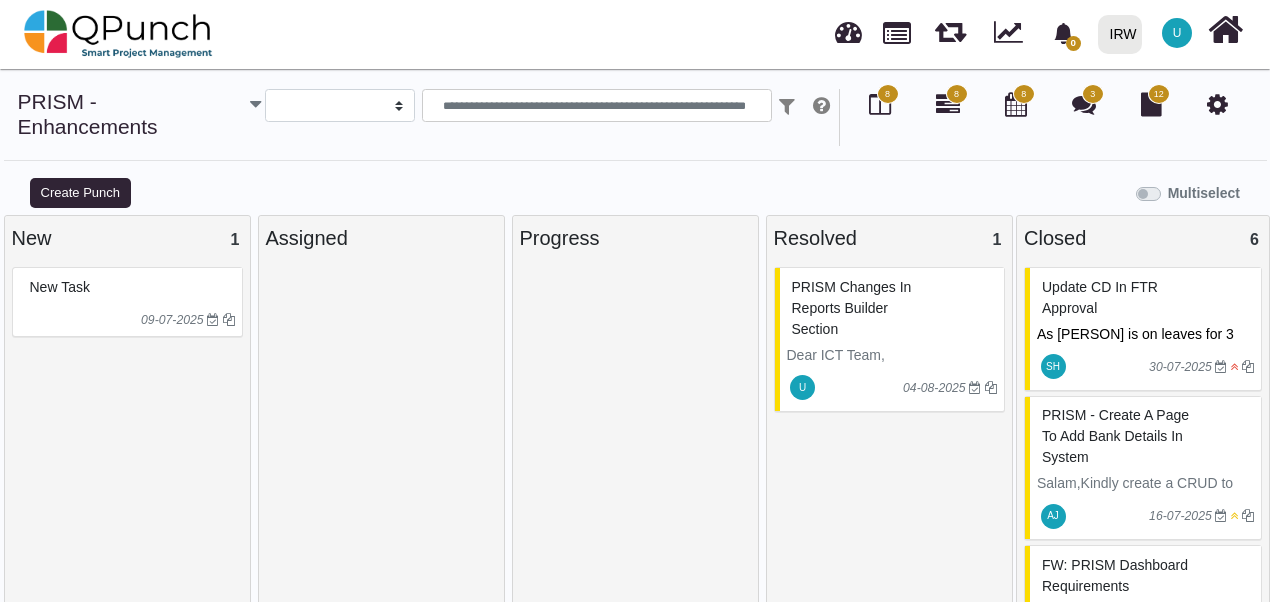 click on "PRISM changes in Reports Builder Section" at bounding box center (892, 308) 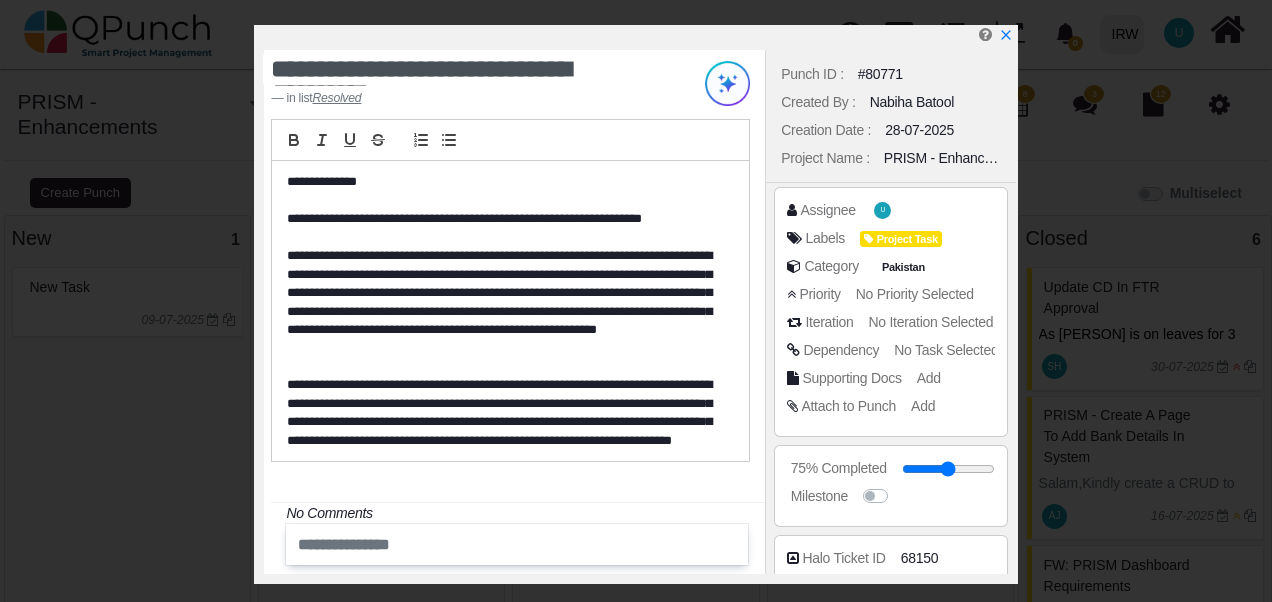 click on "**********" at bounding box center (514, 312) 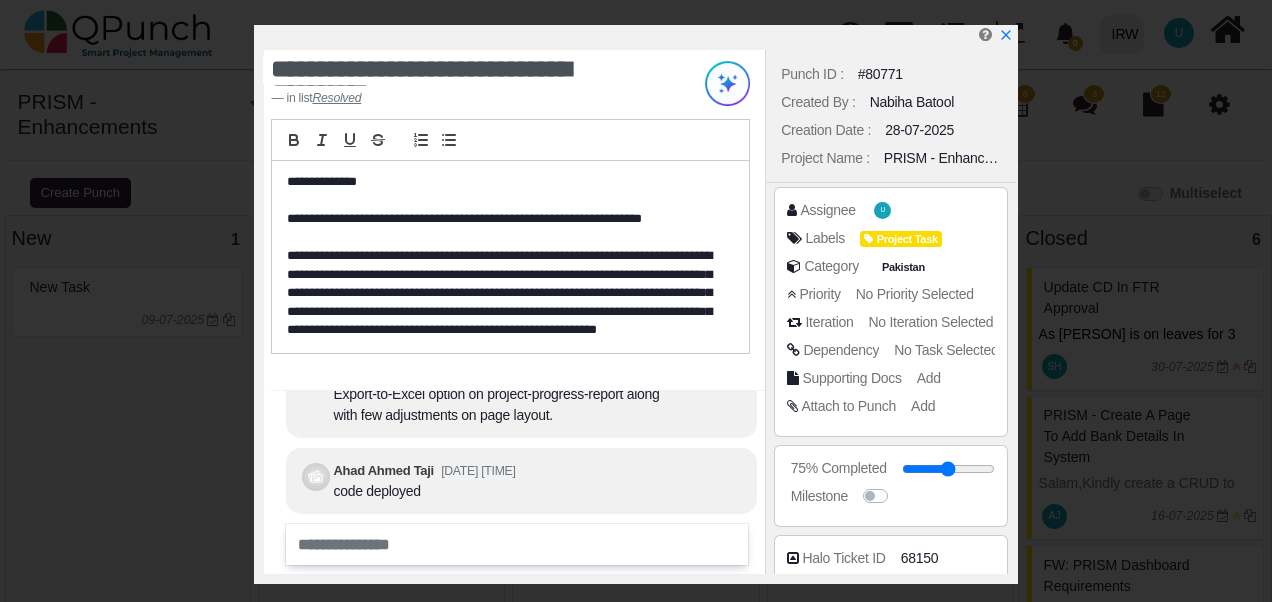 scroll, scrollTop: 0, scrollLeft: 0, axis: both 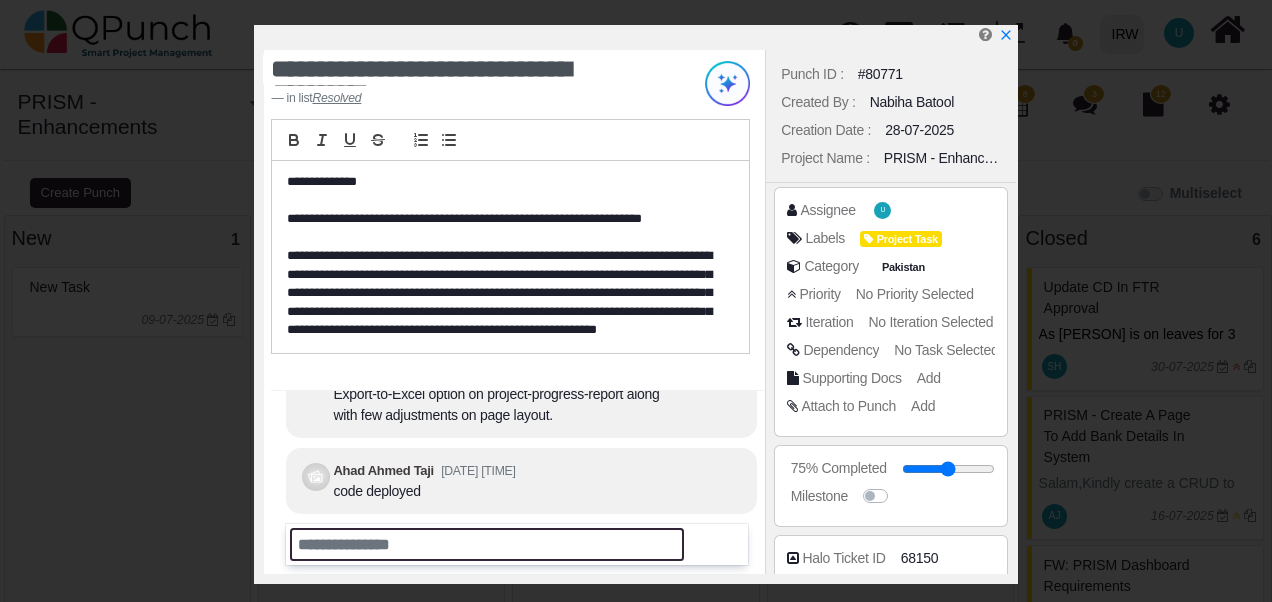 click at bounding box center [487, 544] 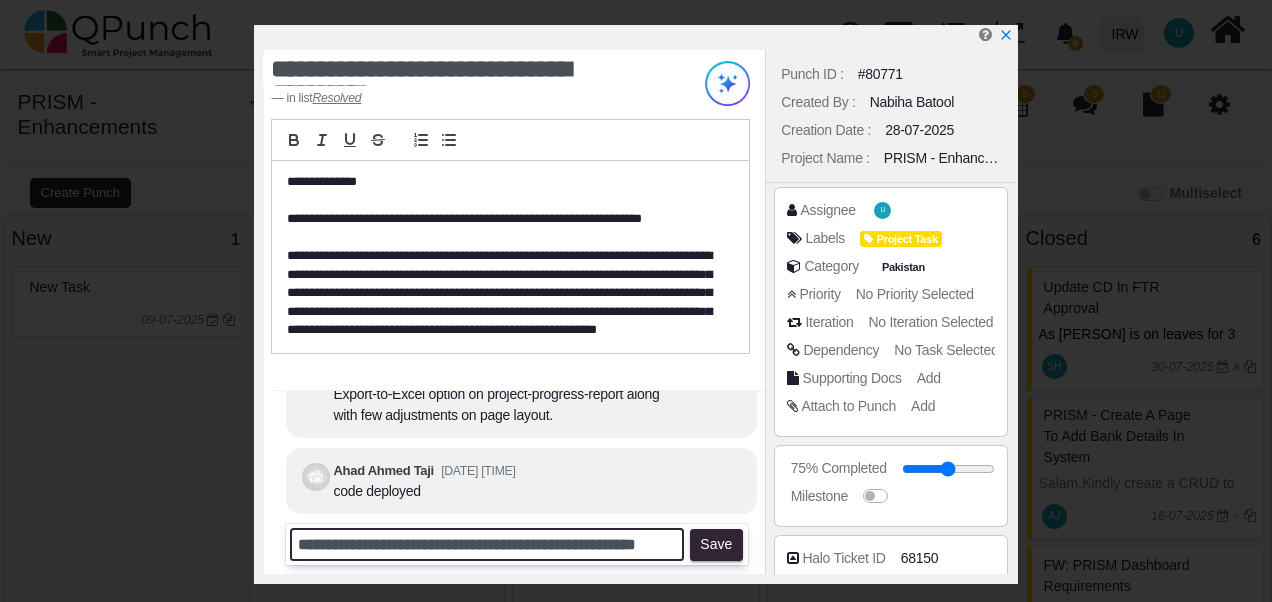 scroll, scrollTop: 0, scrollLeft: 54, axis: horizontal 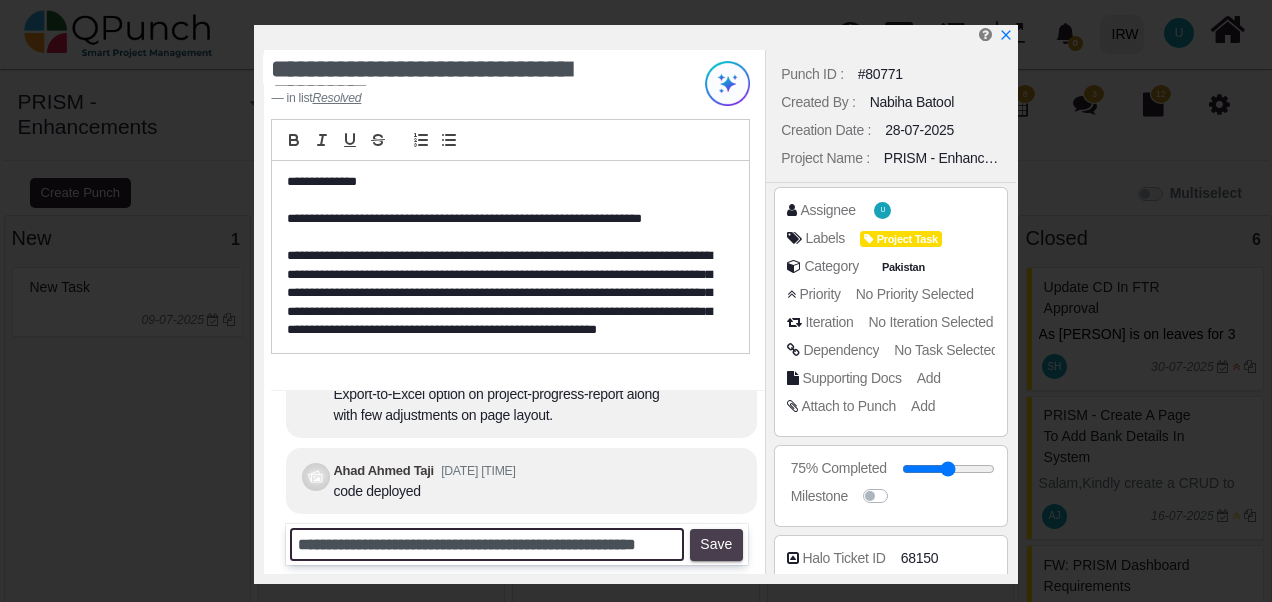 type on "**********" 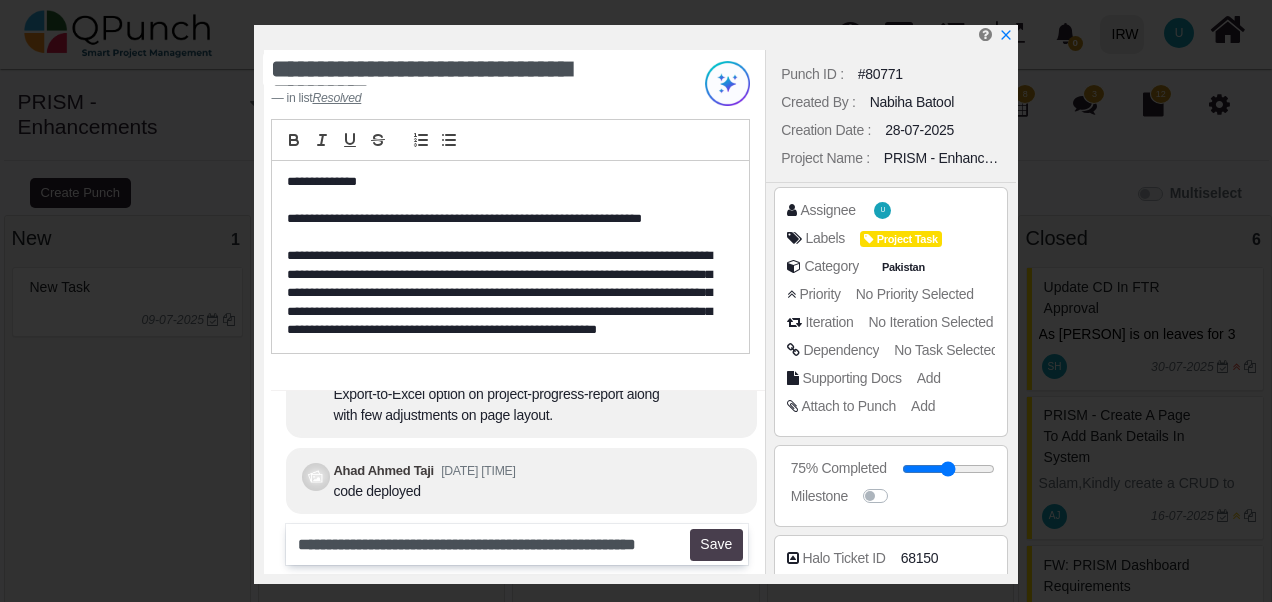 click on "Save" at bounding box center (716, 545) 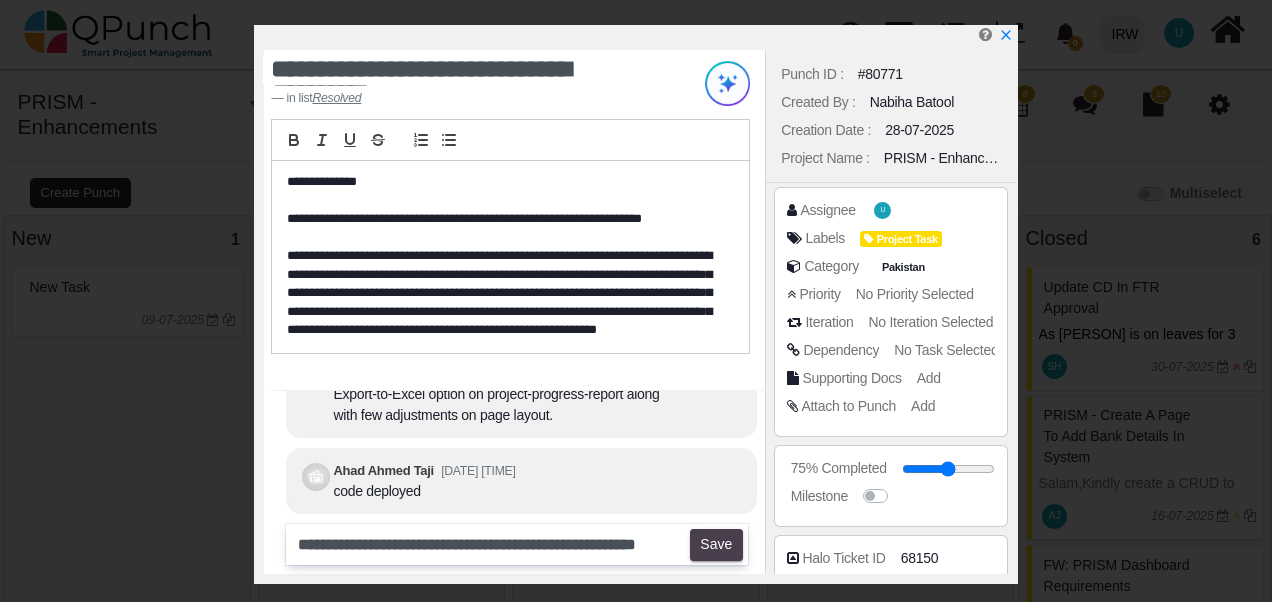 scroll, scrollTop: 0, scrollLeft: 0, axis: both 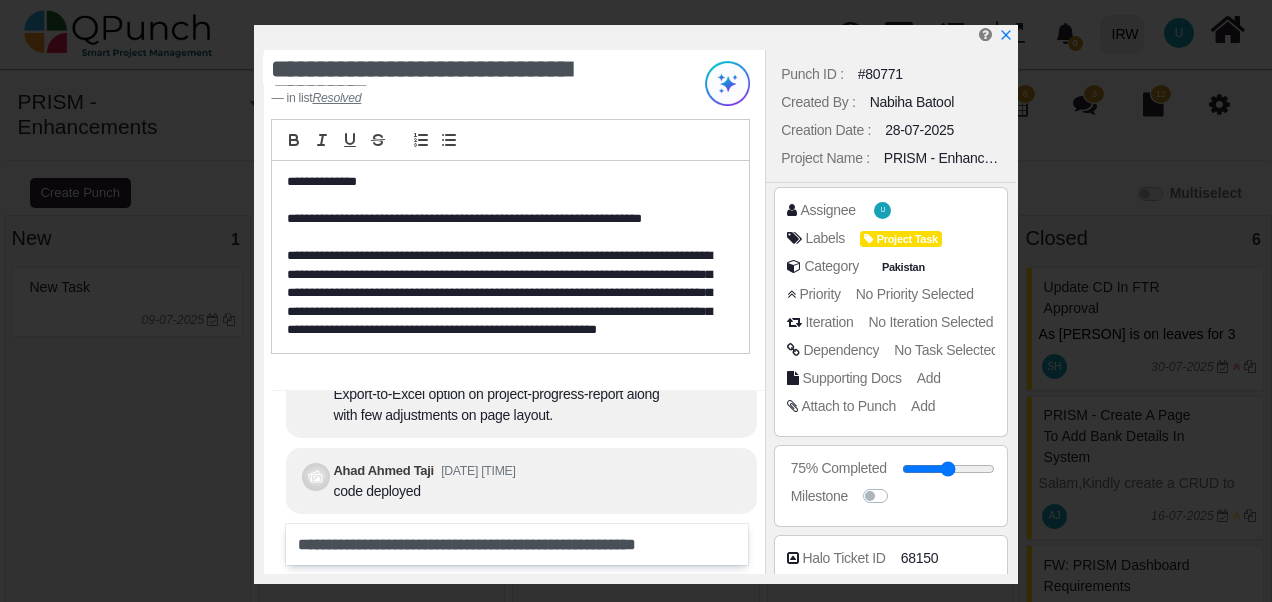 type 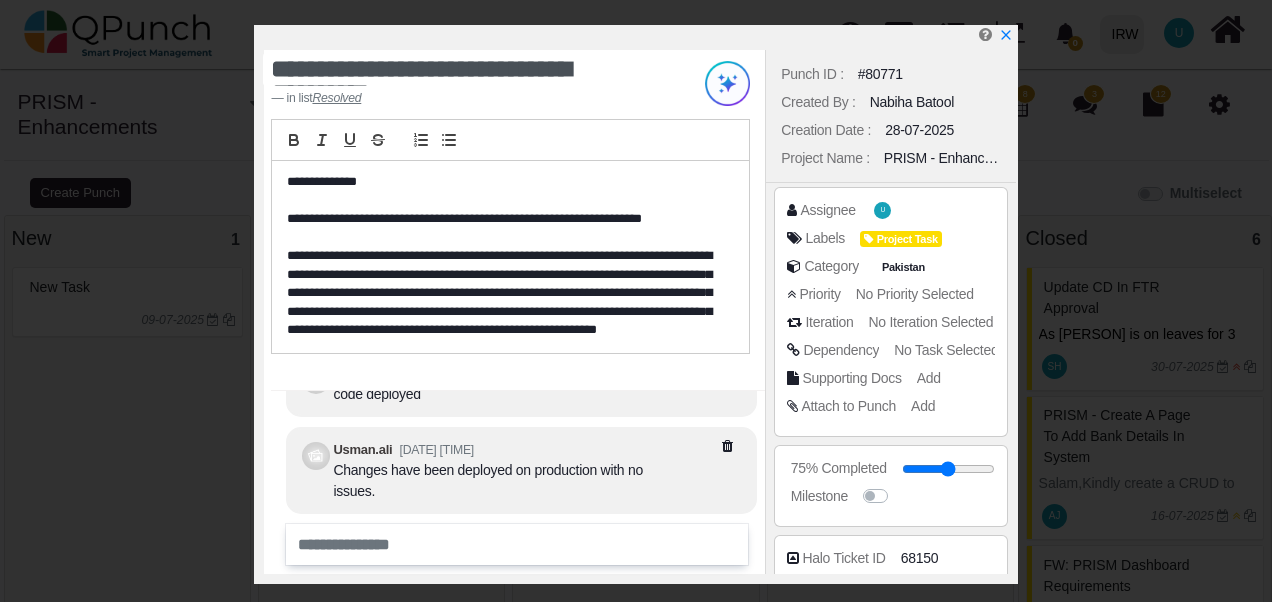 scroll, scrollTop: 0, scrollLeft: 0, axis: both 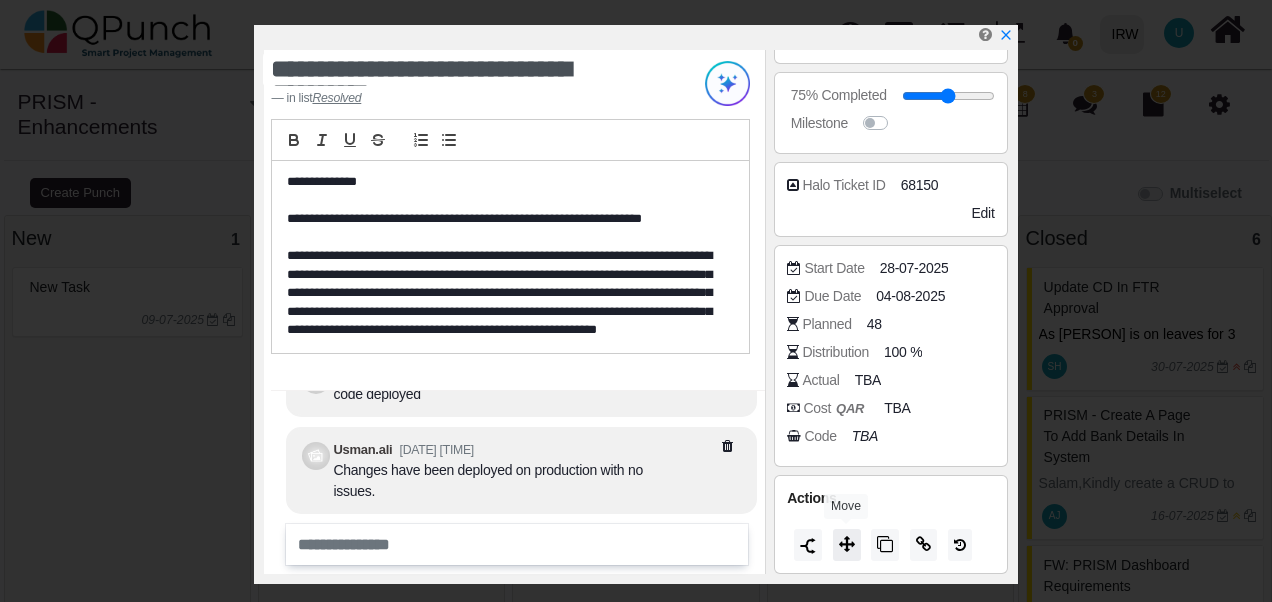 click at bounding box center [847, 544] 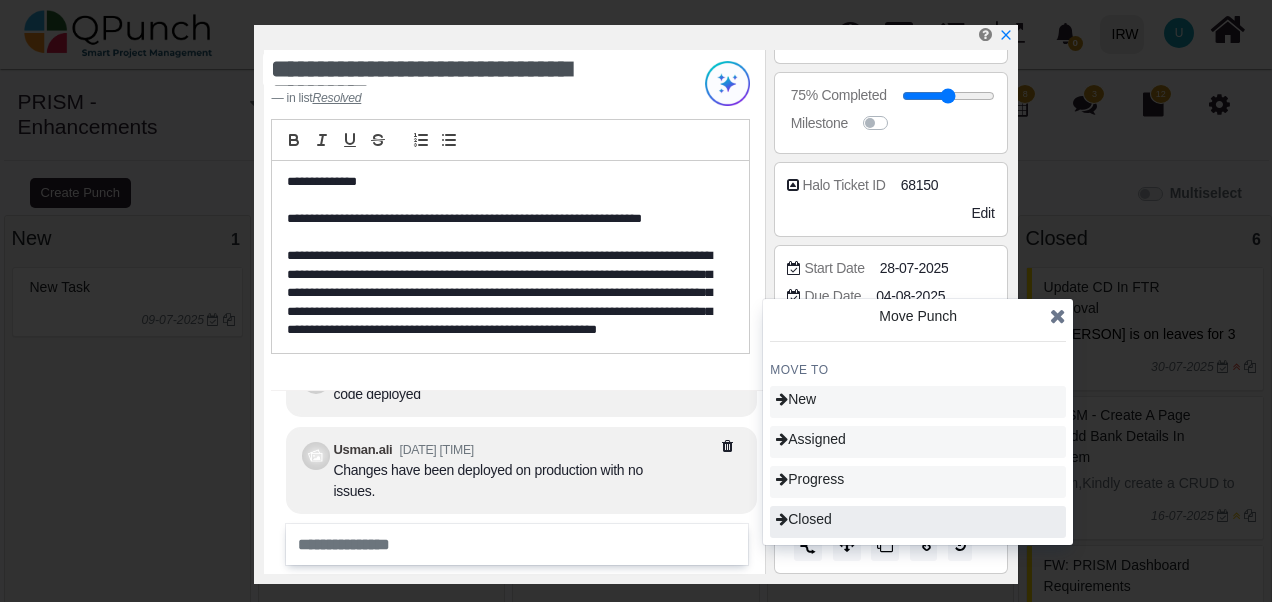 click on "Closed" at bounding box center (804, 519) 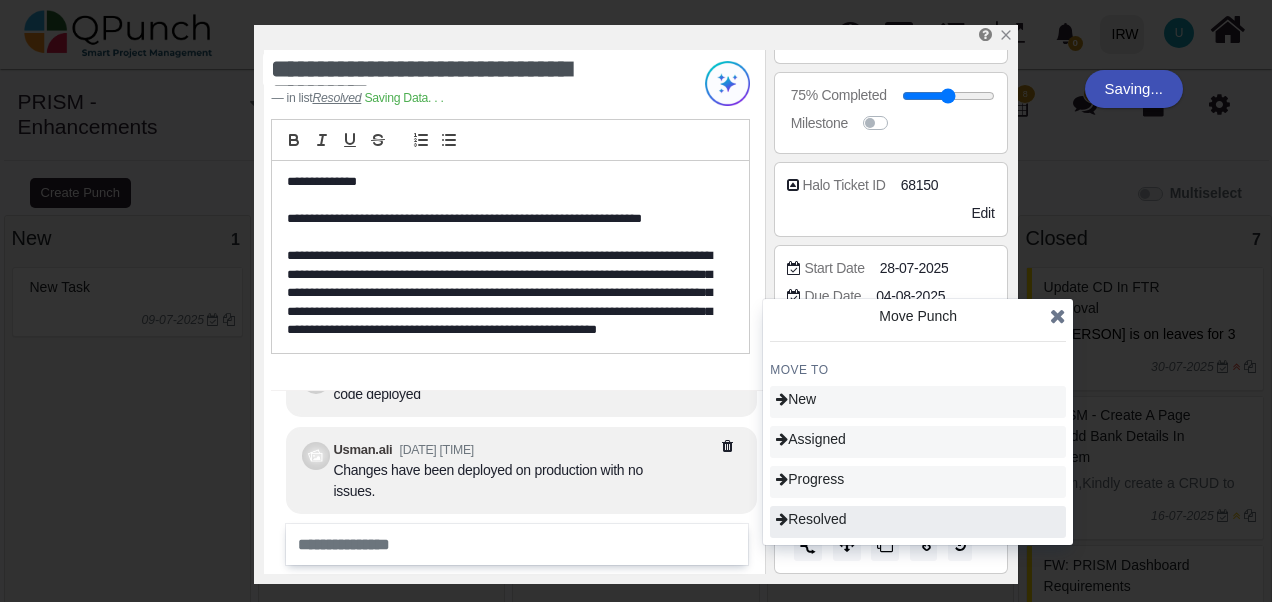 type on "***" 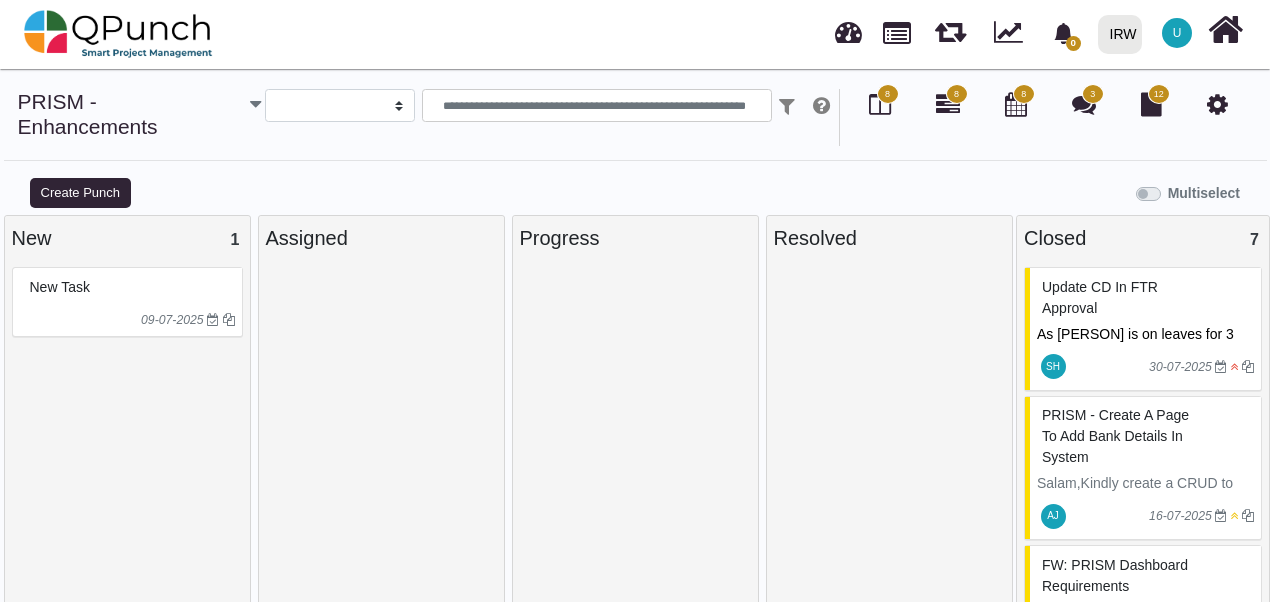 scroll, scrollTop: 14, scrollLeft: 0, axis: vertical 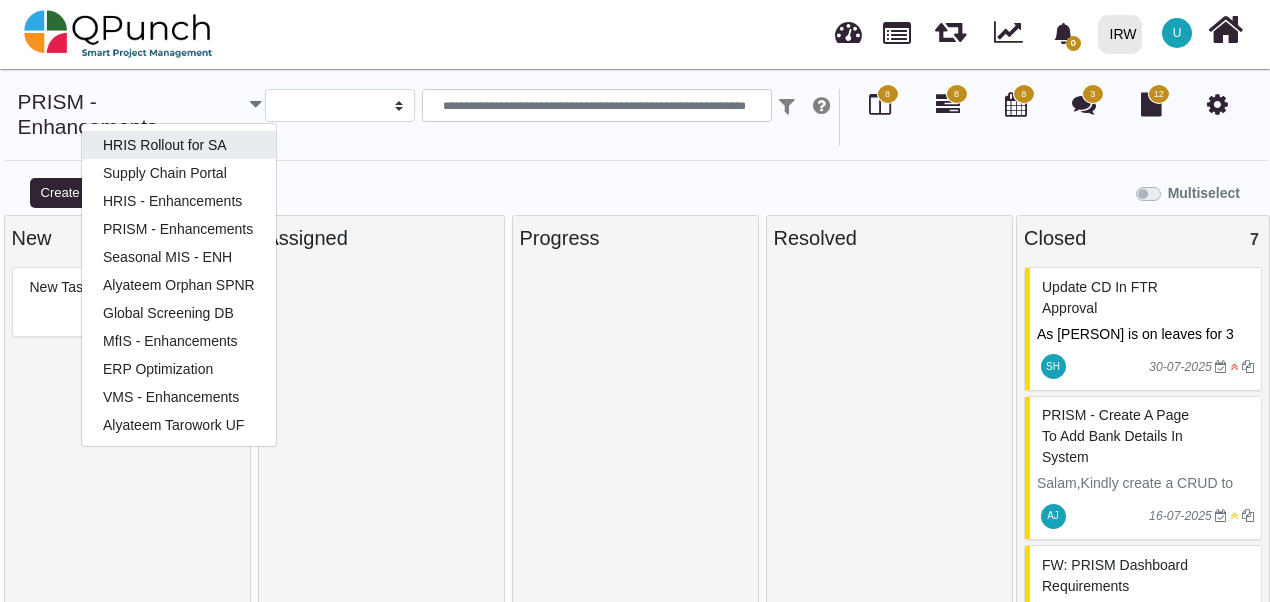 click on "HRIS Rollout for SA" at bounding box center (179, 145) 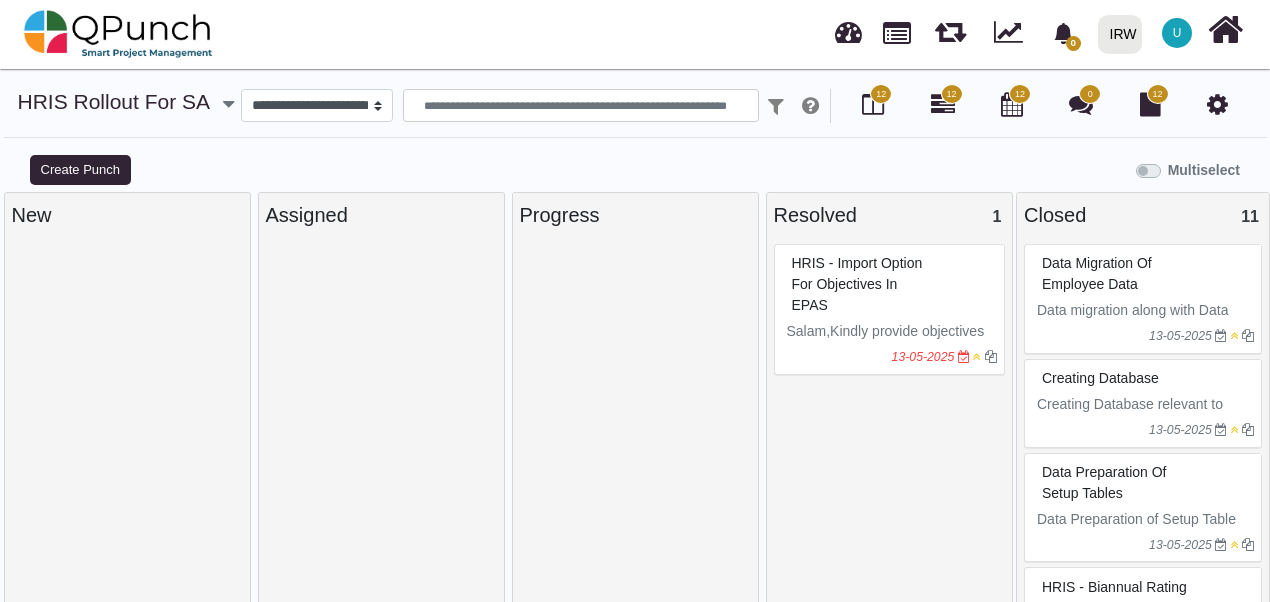 select 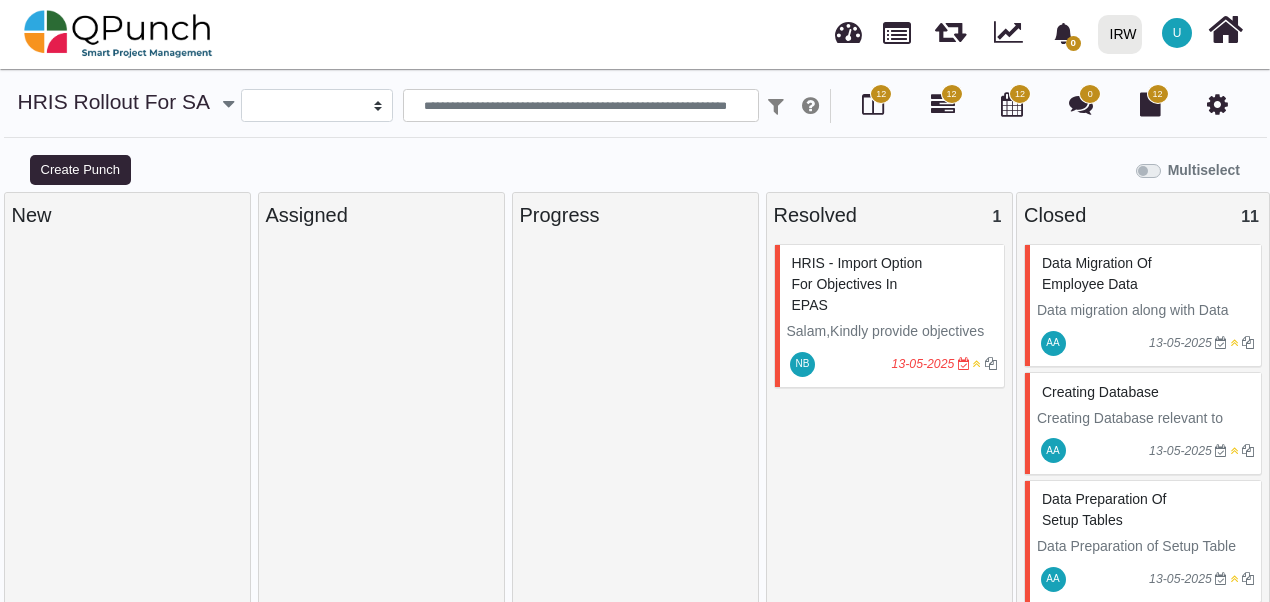 click on "Salam,Kindly provide objectives import from Word or Excel file option in EPAS. this is because line manager is not able to view his/her sub-ordinates EPAS when employee has self rated the EPAS." at bounding box center [893, 394] 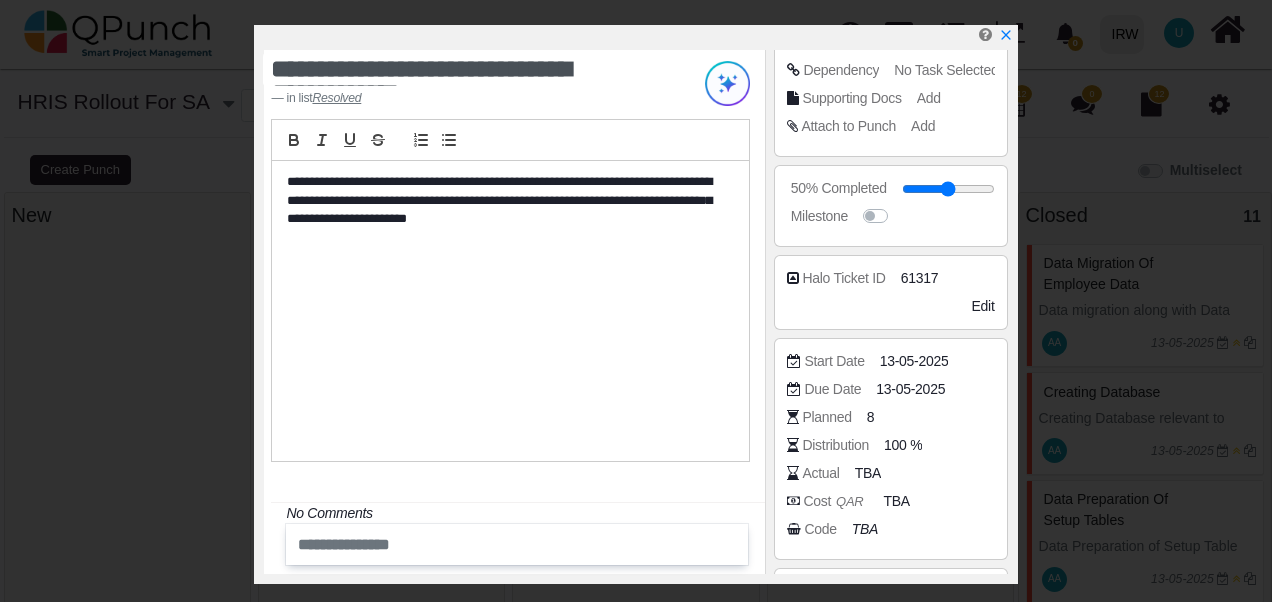 scroll, scrollTop: 373, scrollLeft: 0, axis: vertical 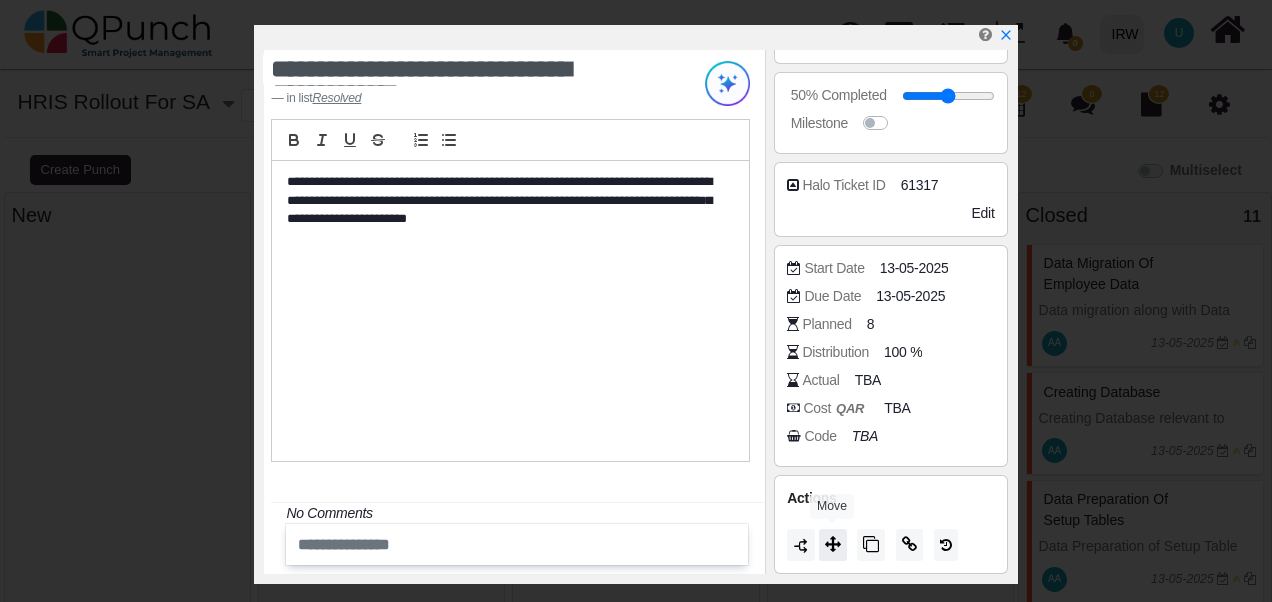 click at bounding box center (833, 544) 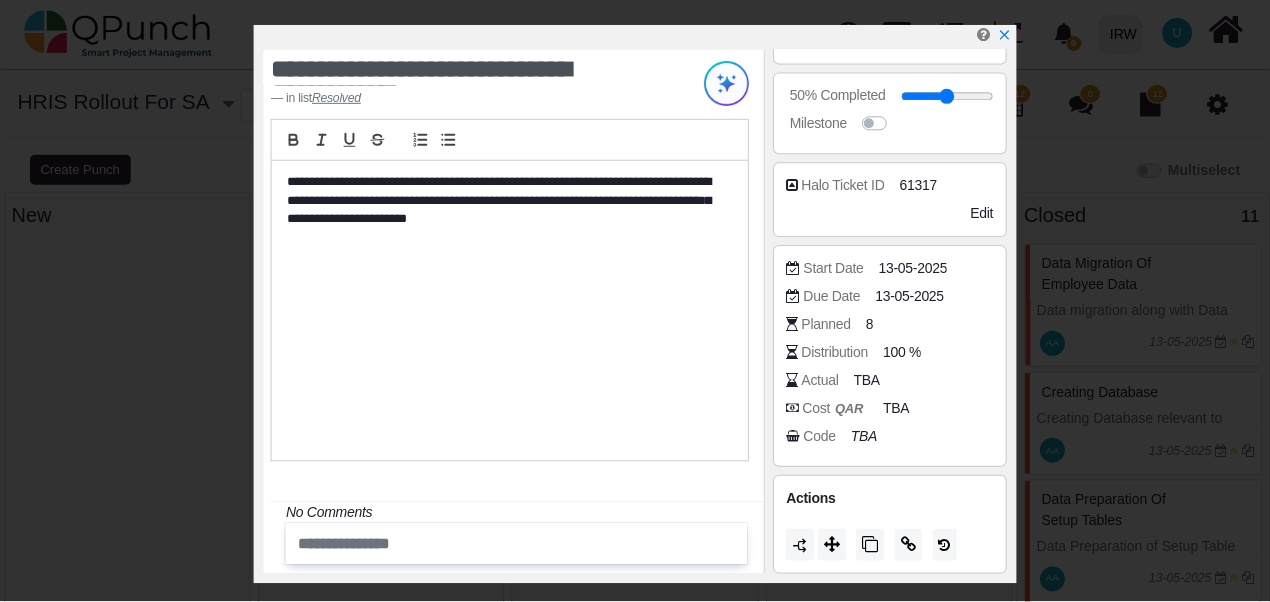 scroll, scrollTop: 0, scrollLeft: 0, axis: both 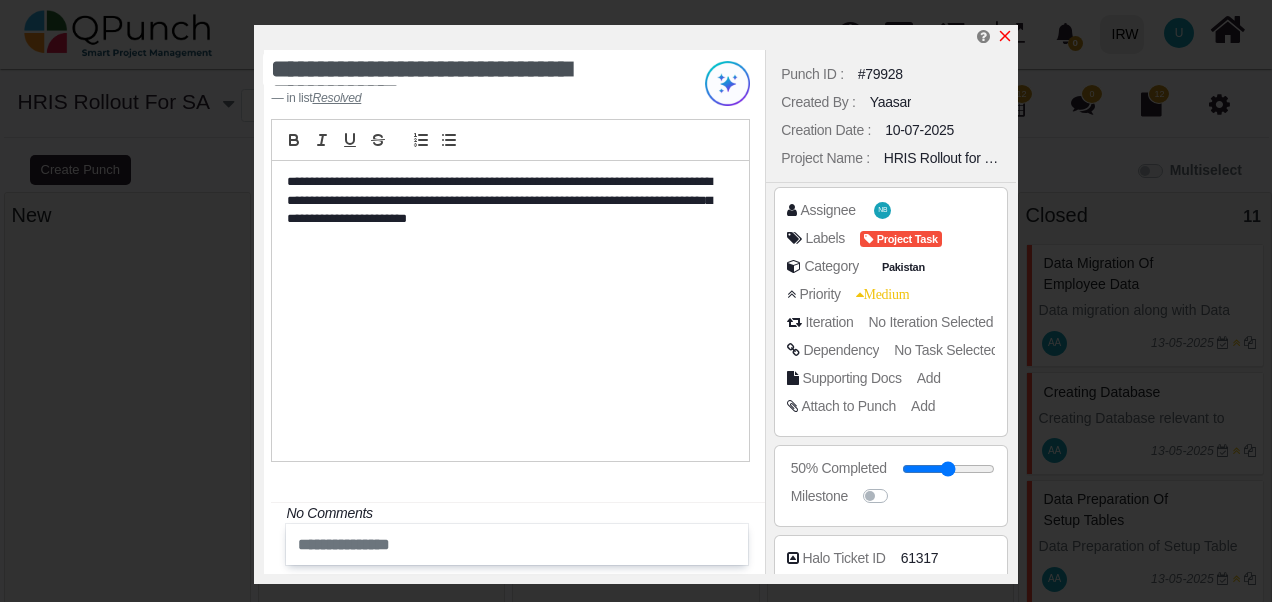 click 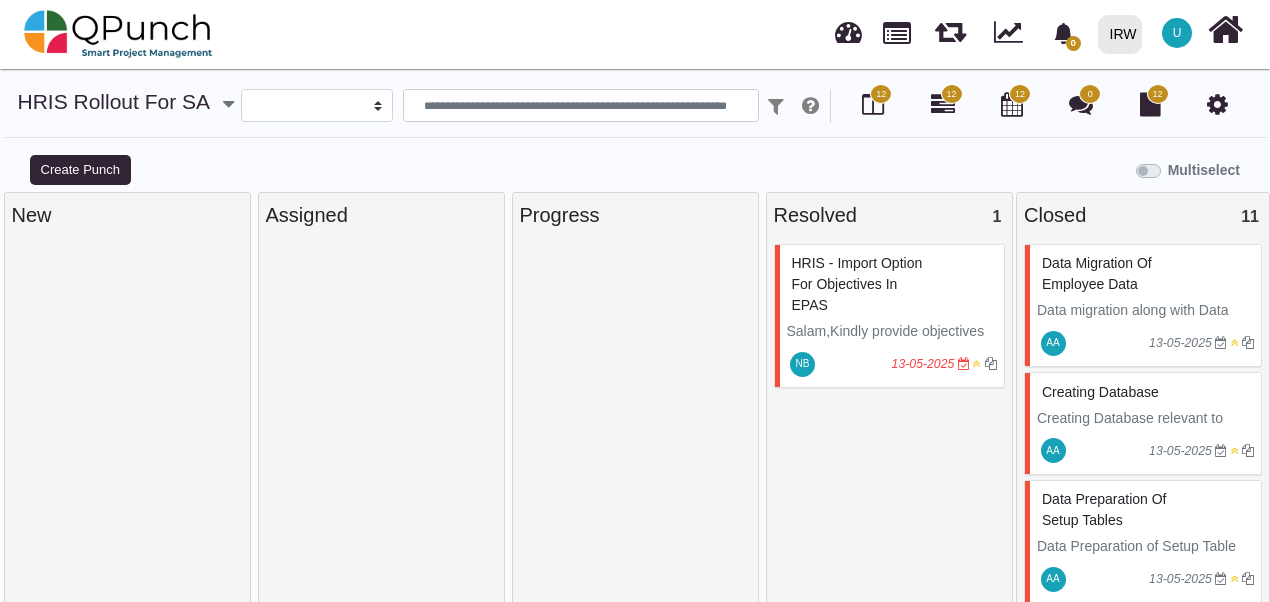 scroll, scrollTop: 14, scrollLeft: 0, axis: vertical 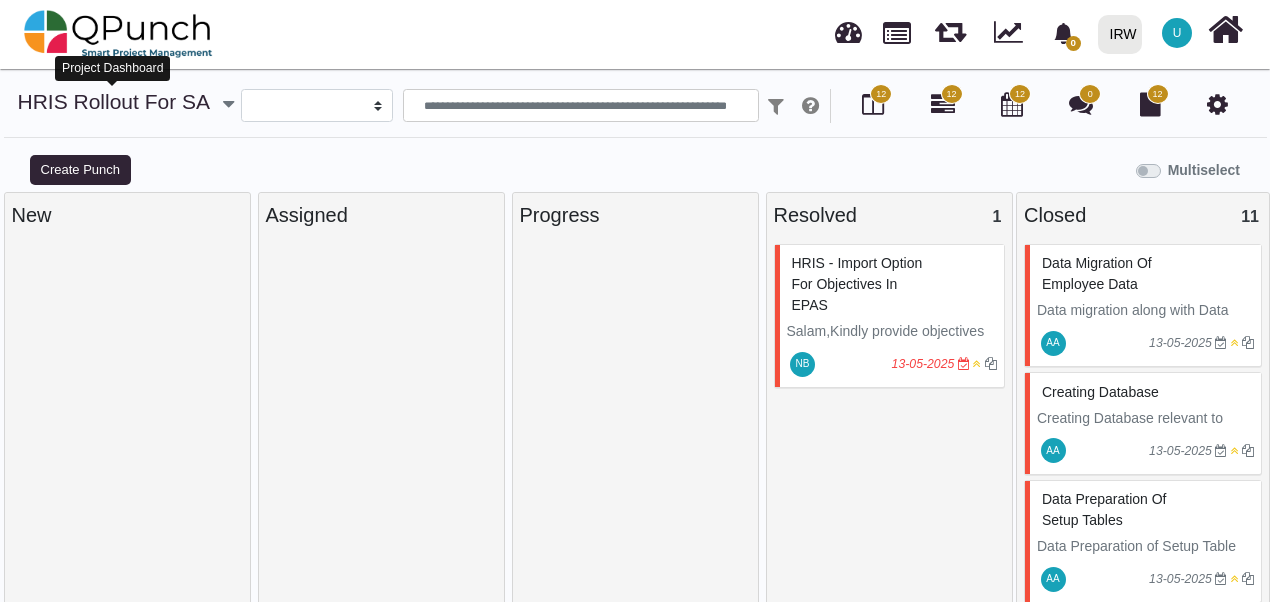 click on "HRIS Rollout for SA" at bounding box center (114, 101) 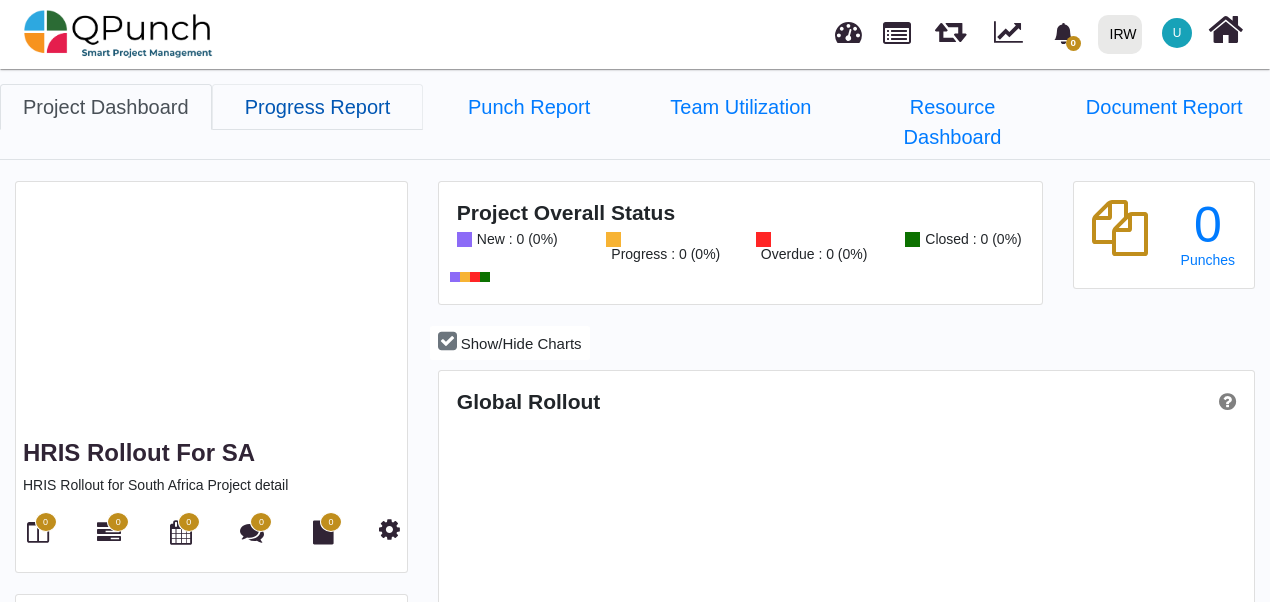 scroll, scrollTop: 999744, scrollLeft: 999460, axis: both 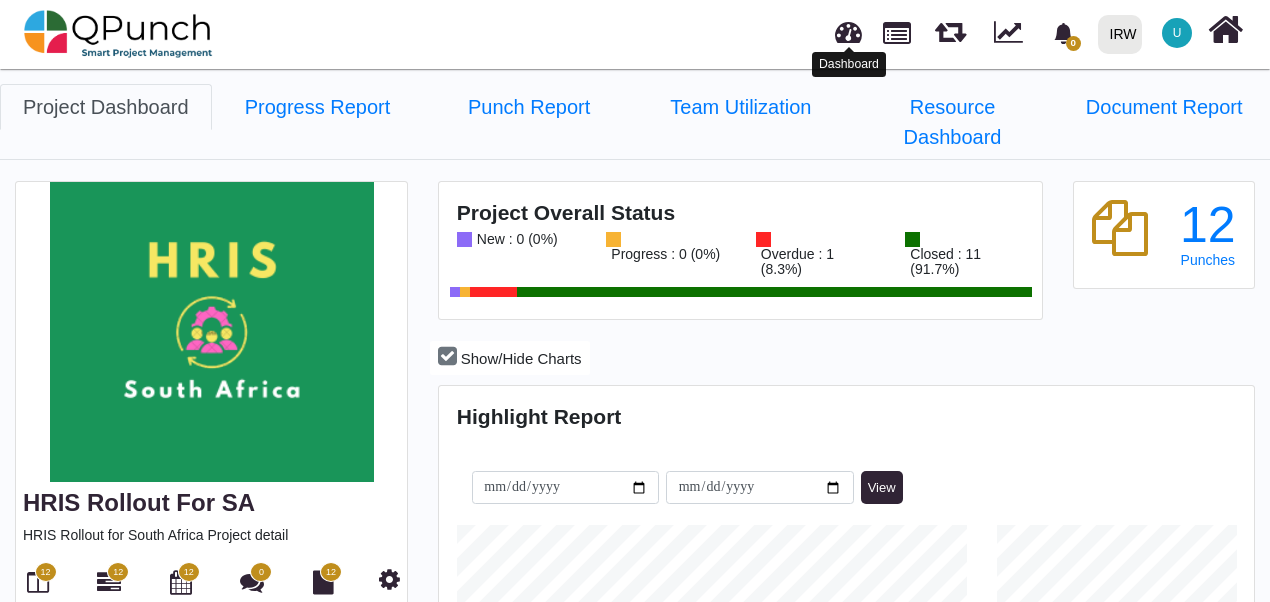 click at bounding box center [848, 29] 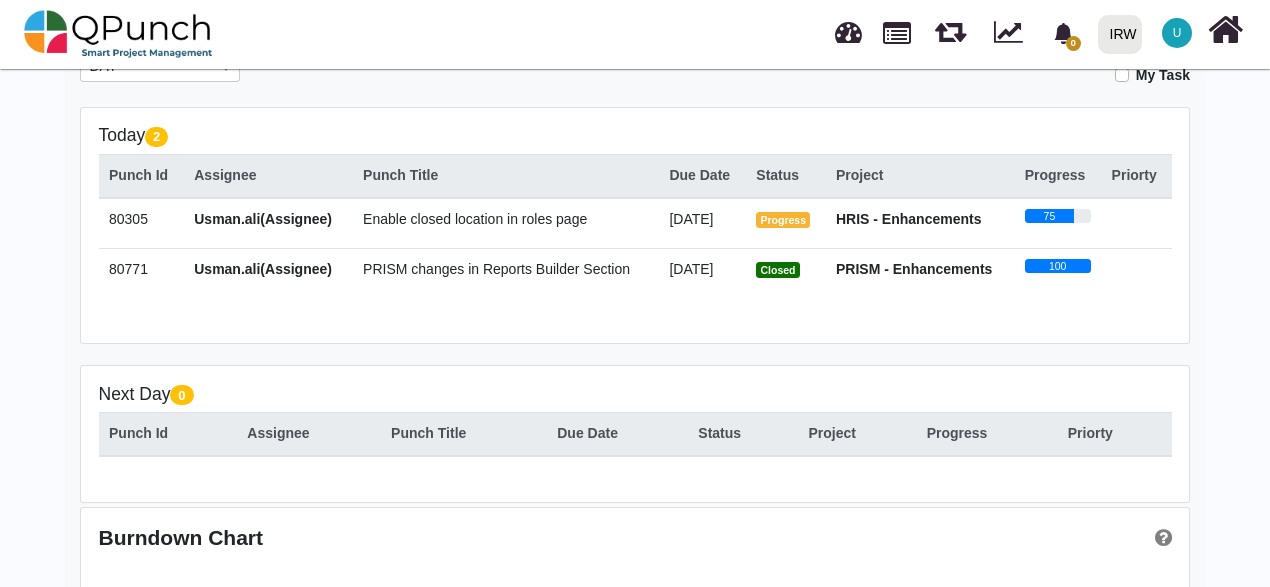 scroll, scrollTop: 298, scrollLeft: 0, axis: vertical 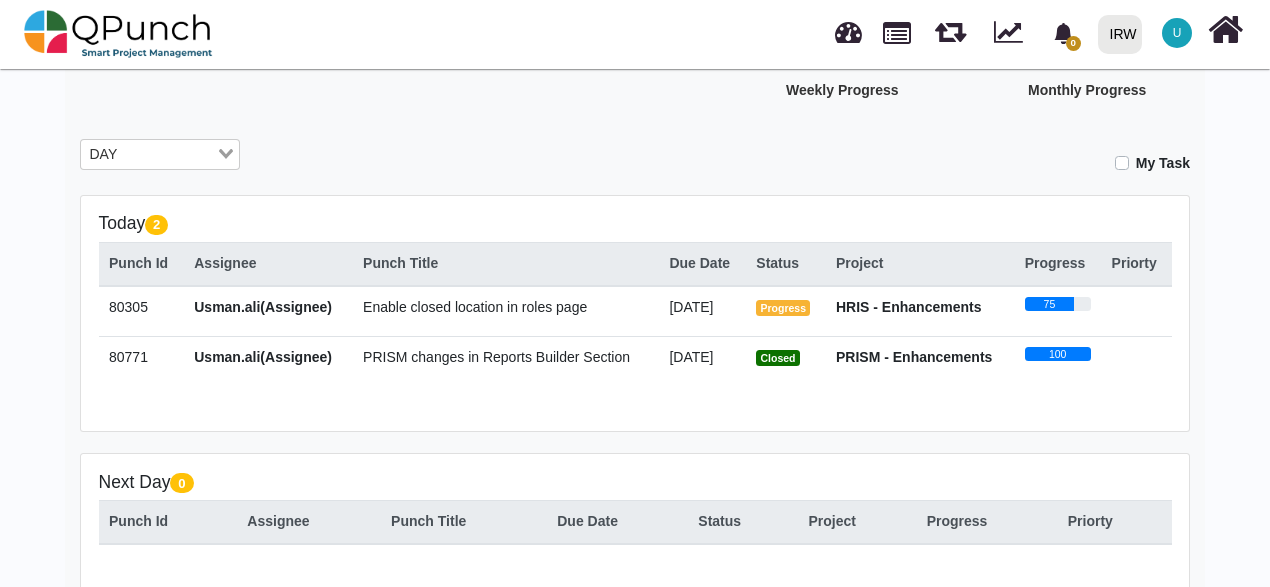 click on "Enable closed location in roles page" at bounding box center [475, 307] 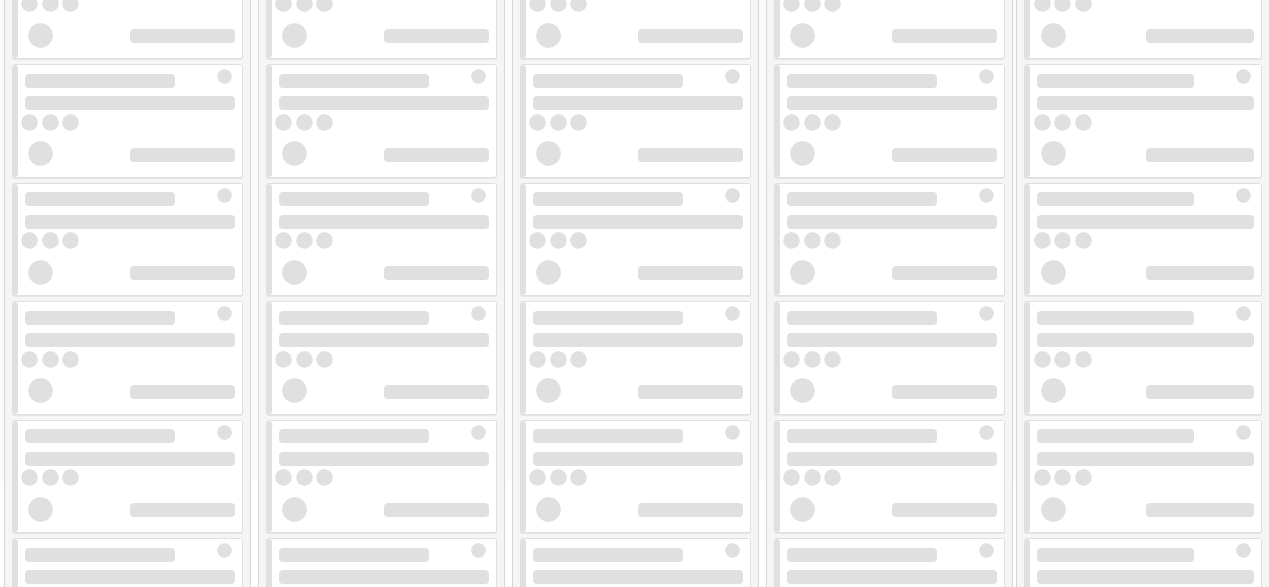 scroll, scrollTop: 0, scrollLeft: 0, axis: both 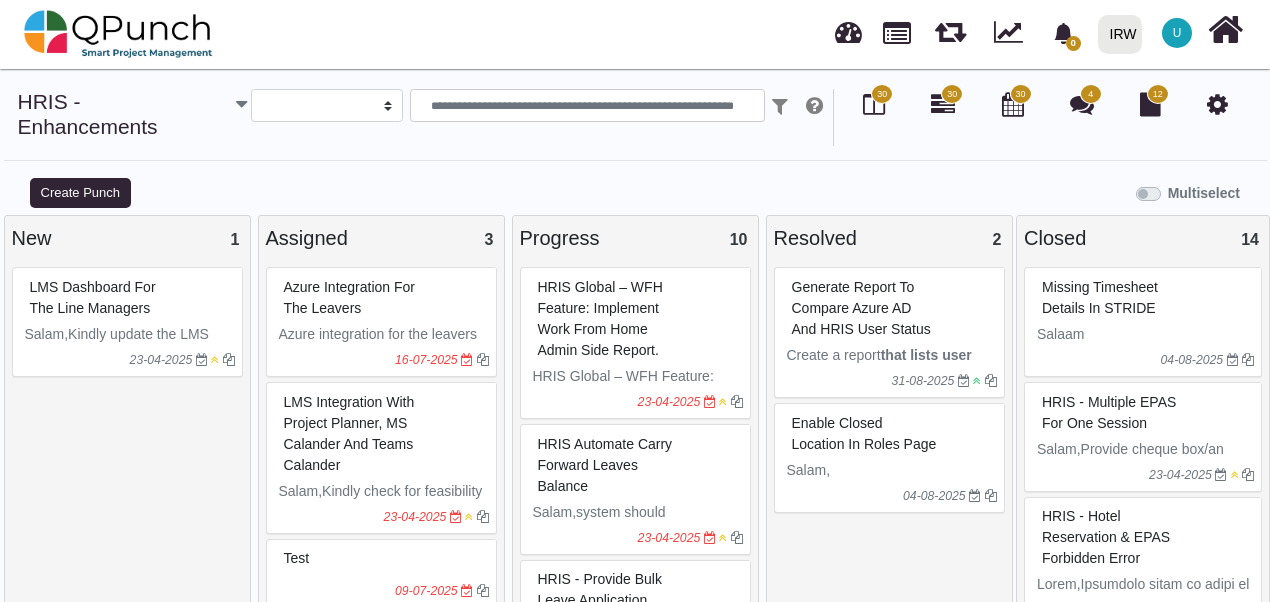 select 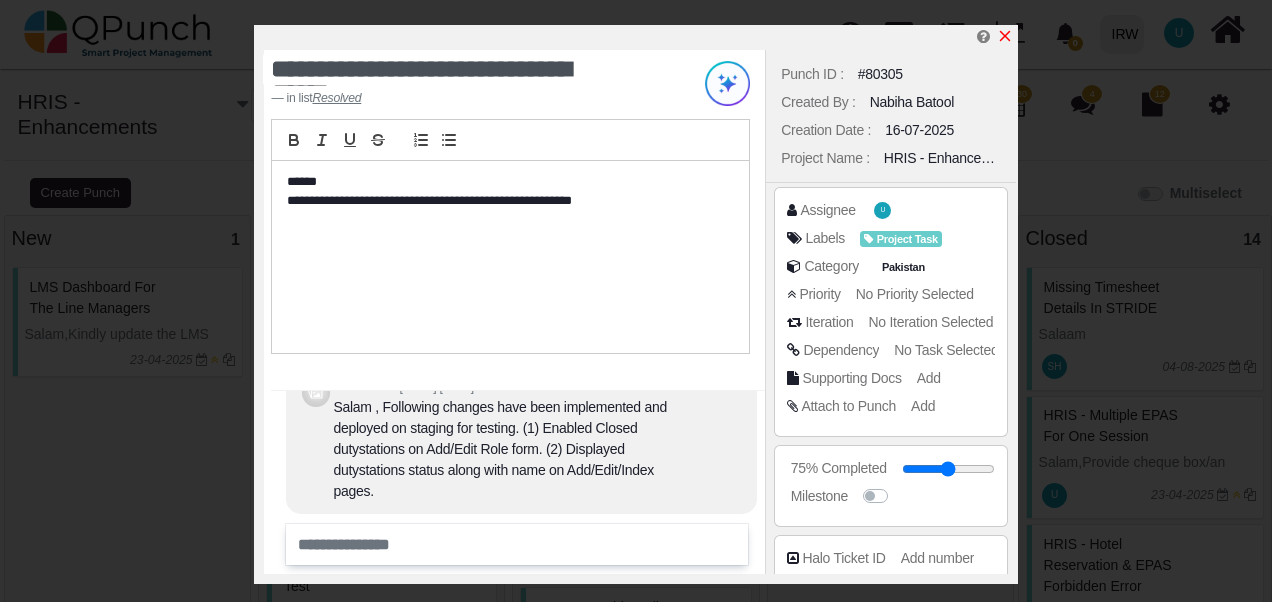 click 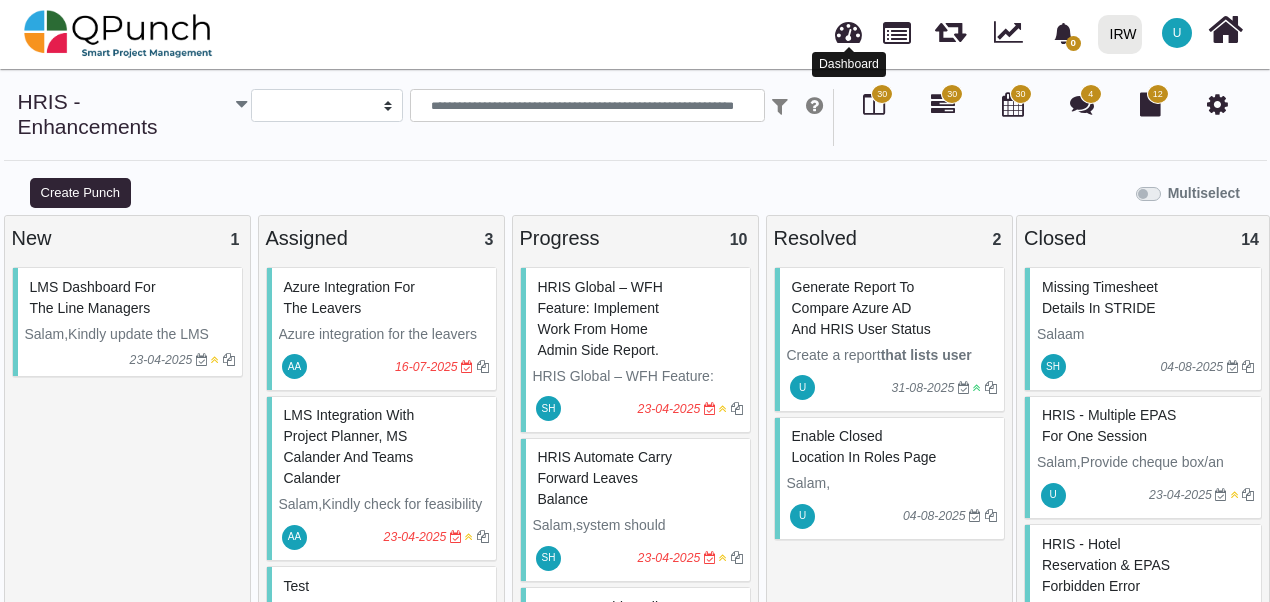 click at bounding box center [848, 29] 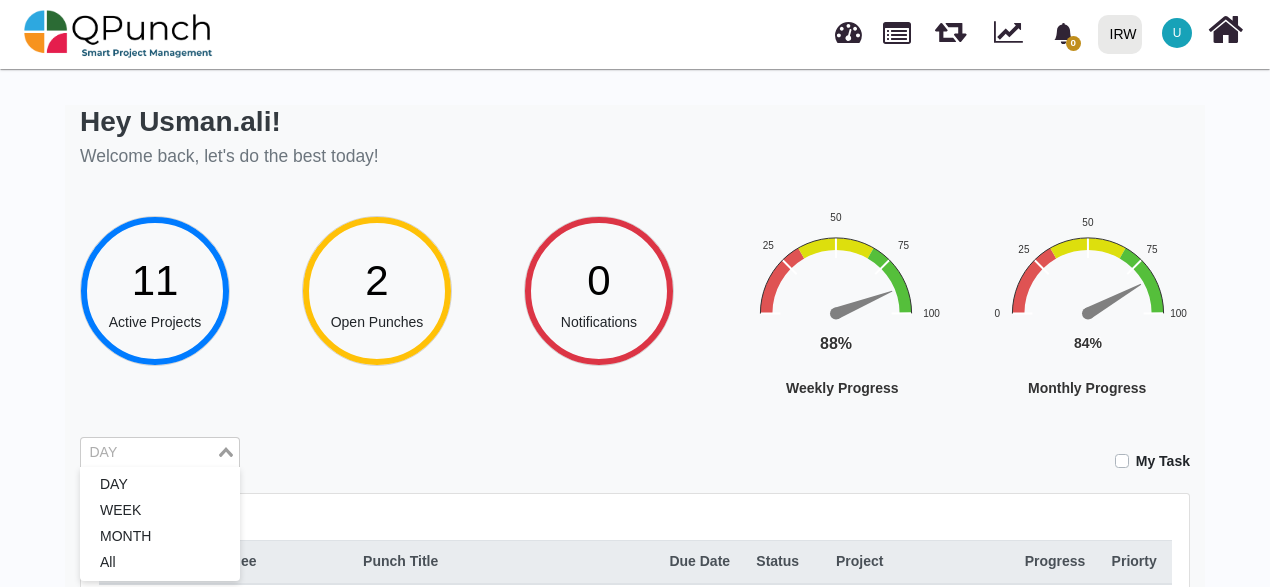 click on "DAY" at bounding box center [148, 451] 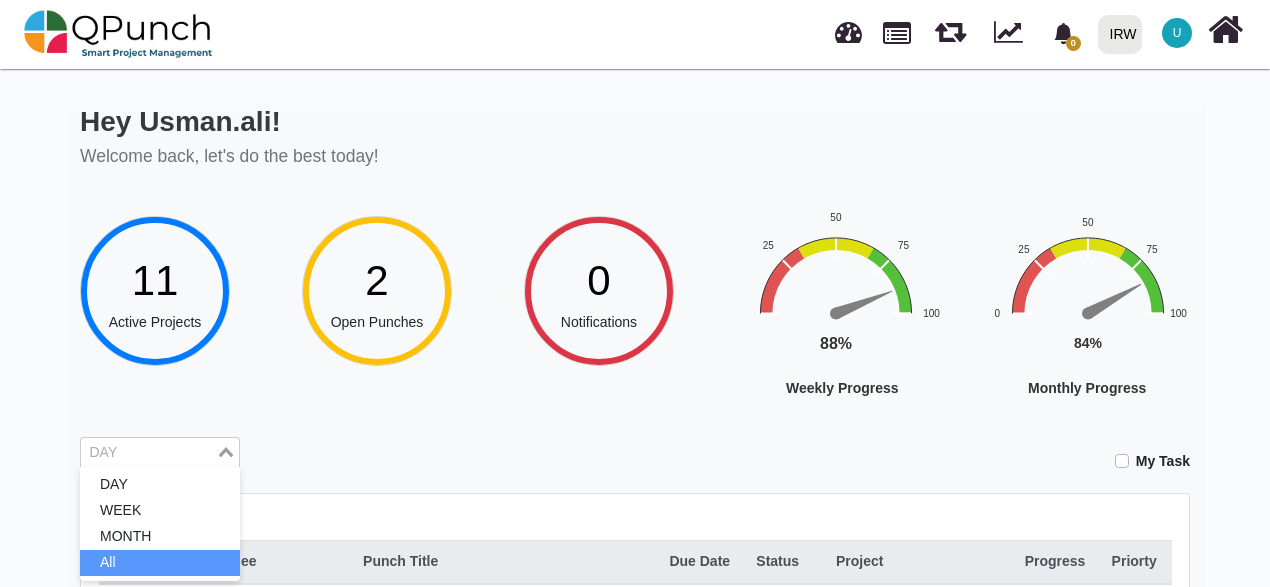 click on "All" at bounding box center (160, 563) 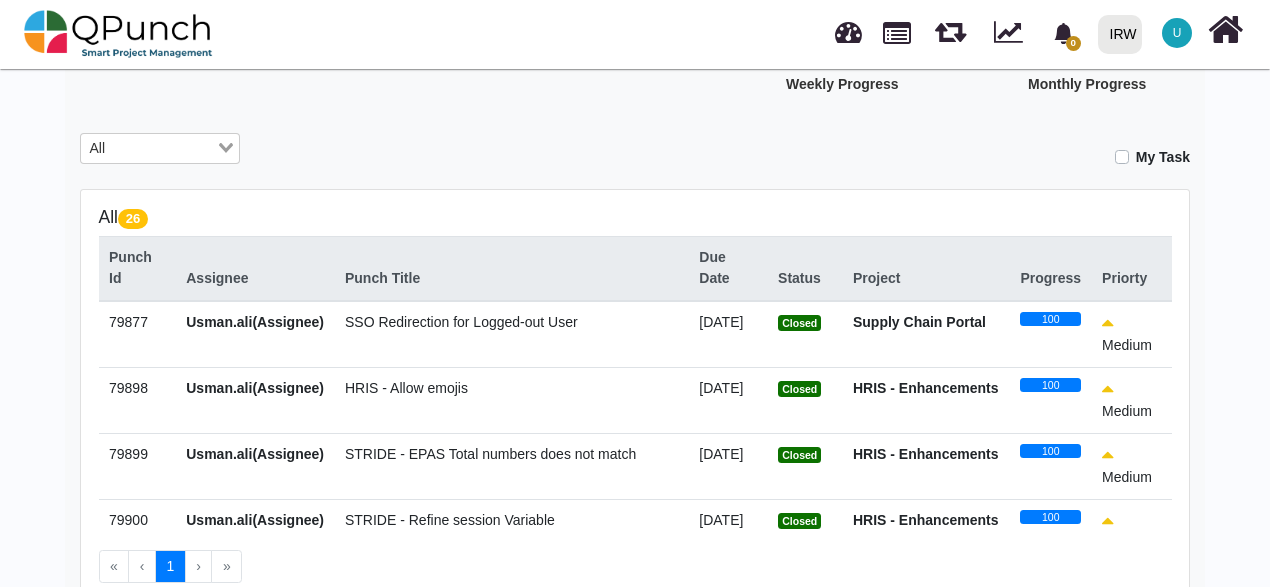 scroll, scrollTop: 264, scrollLeft: 0, axis: vertical 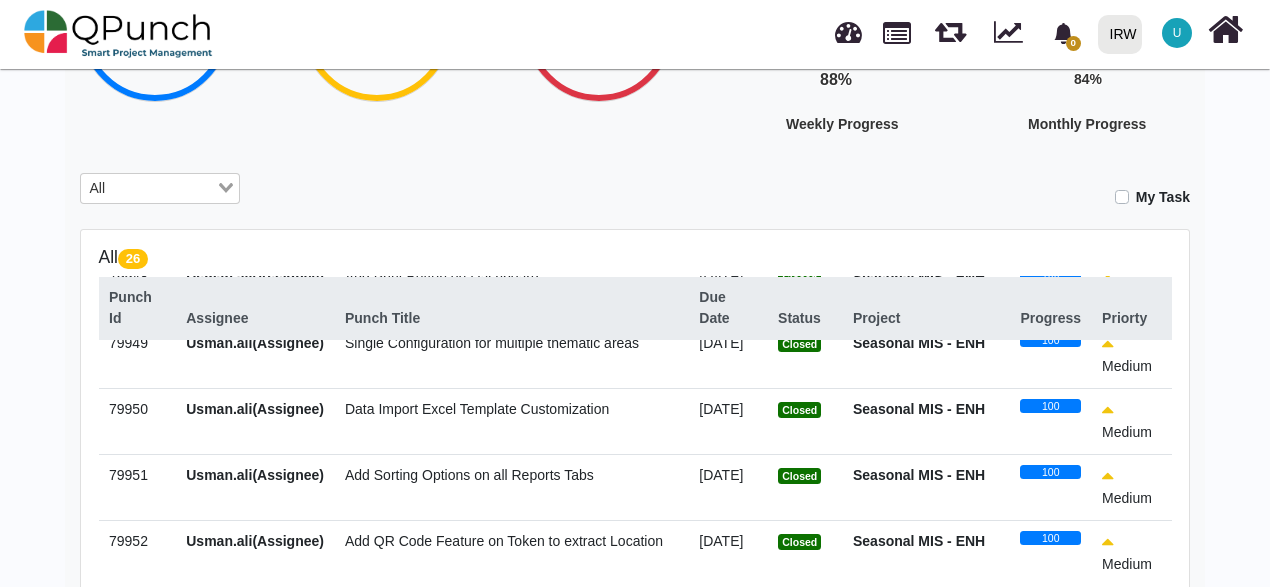 click on "Hey [PERSON]!
Welcome back, let's do the best today!
11 Active Projects   26 Open Punches   0 Notifications   Weekly Progress Chart with 1 data point. The chart has 1 Y axis displaying values. Data ranges from 0 to 100. Created with Highcharts 12.0.2 88% ​ 88% Weekly Progress 0 25 50 75 100 End of interactive chart.   Monthly Progress Chart with 1 data point. The chart has 1 Y axis displaying values. Data ranges from 0 to 100. Created with Highcharts 12.0.2 84% ​ 84% Monthly Progress 0 25 50 75 100 End of interactive chart.
All
Loading...       My Task
All
26   Punch Id Assignee Punch Title Due Date Status Project Progress Priorty
79877
[PERSON](Assignee)
SSO Redirection for Logged-out User
[DATE] Closed Supply Chain Portal 100
Medium
[DATE] Closed 100 75" at bounding box center [635, 344] 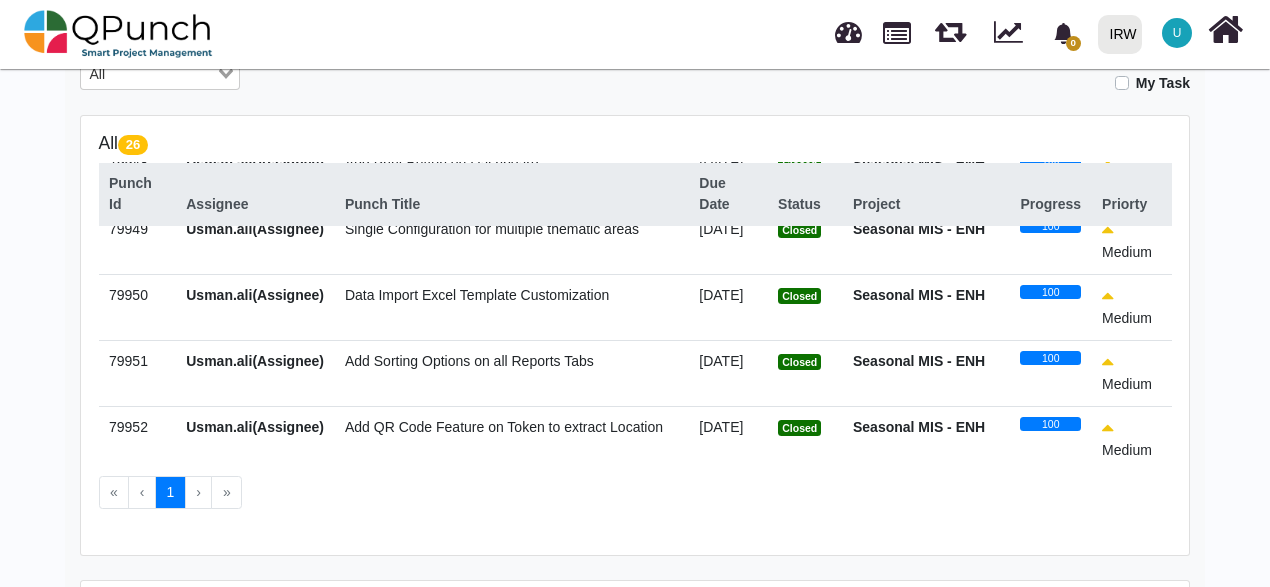 scroll, scrollTop: 464, scrollLeft: 0, axis: vertical 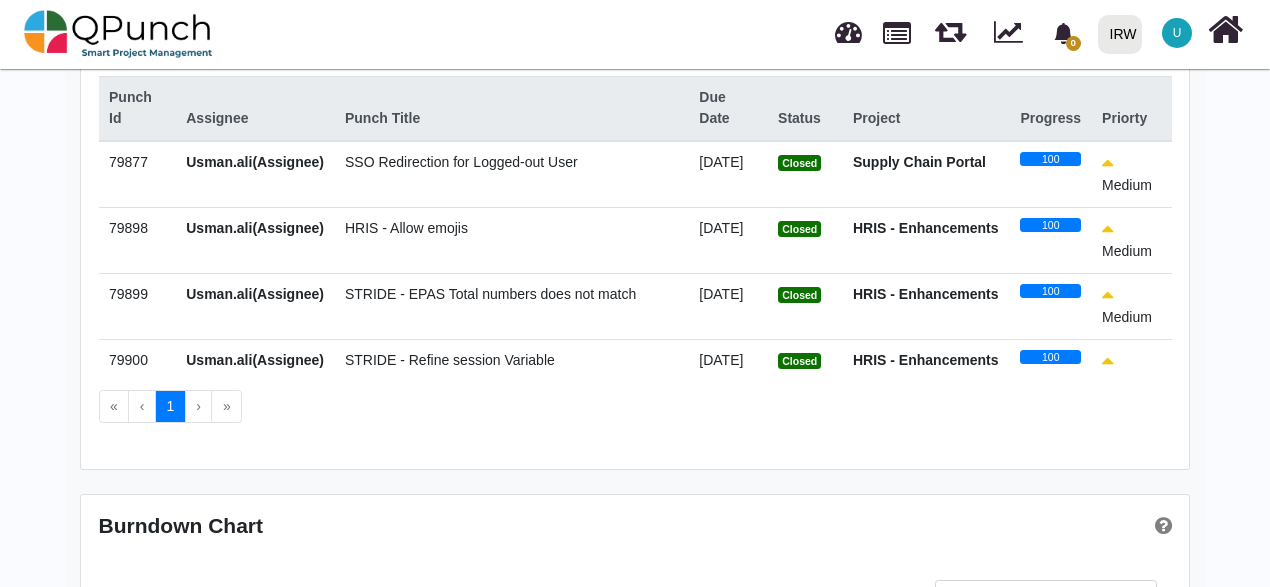 click on "[DATE]" at bounding box center [728, 372] 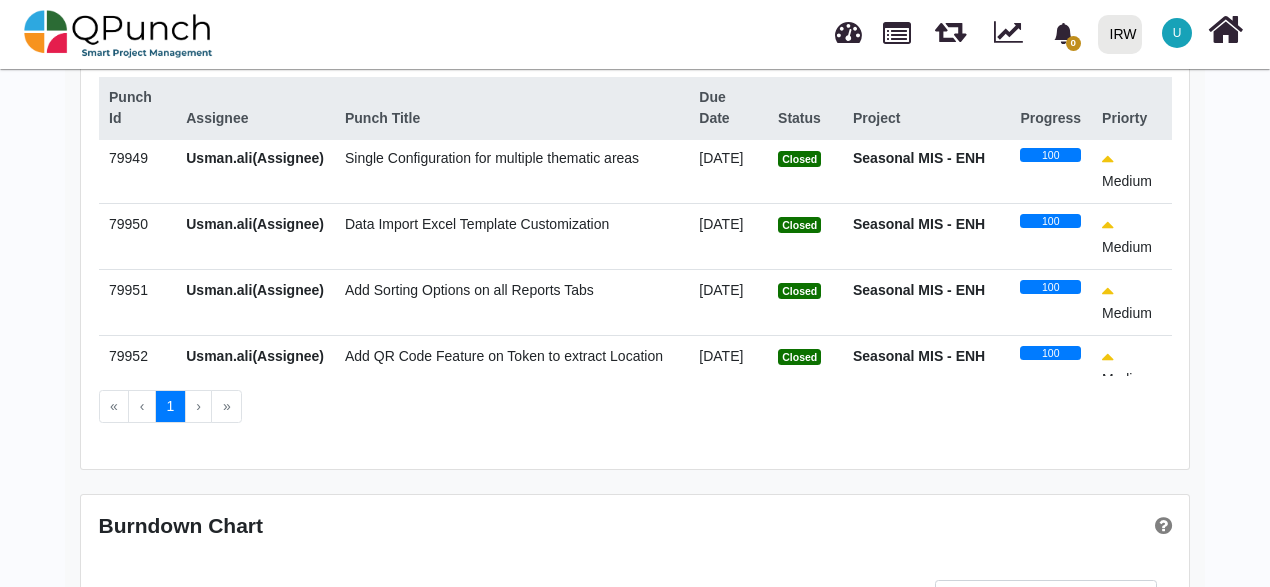 scroll, scrollTop: 1451, scrollLeft: 0, axis: vertical 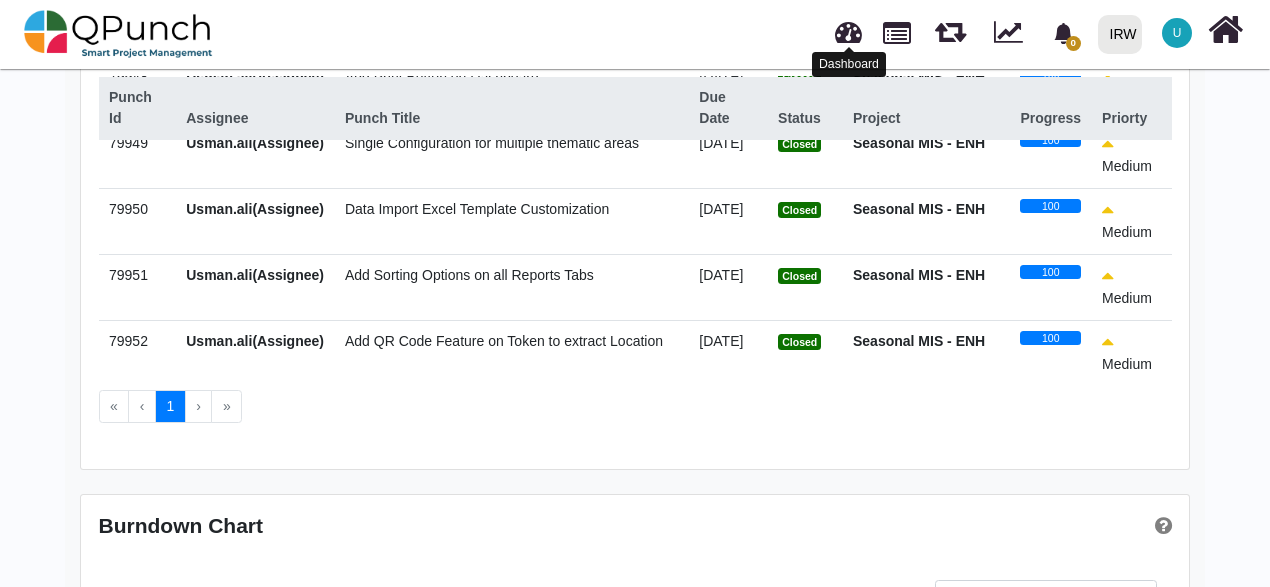 click at bounding box center [849, 49] 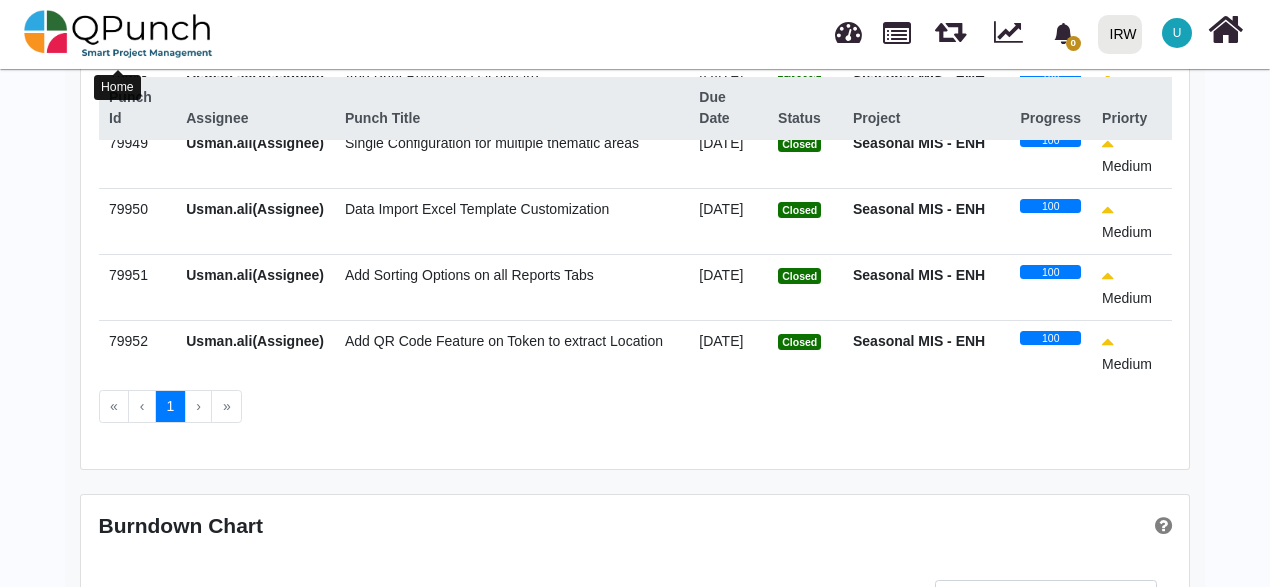 click at bounding box center (118, 34) 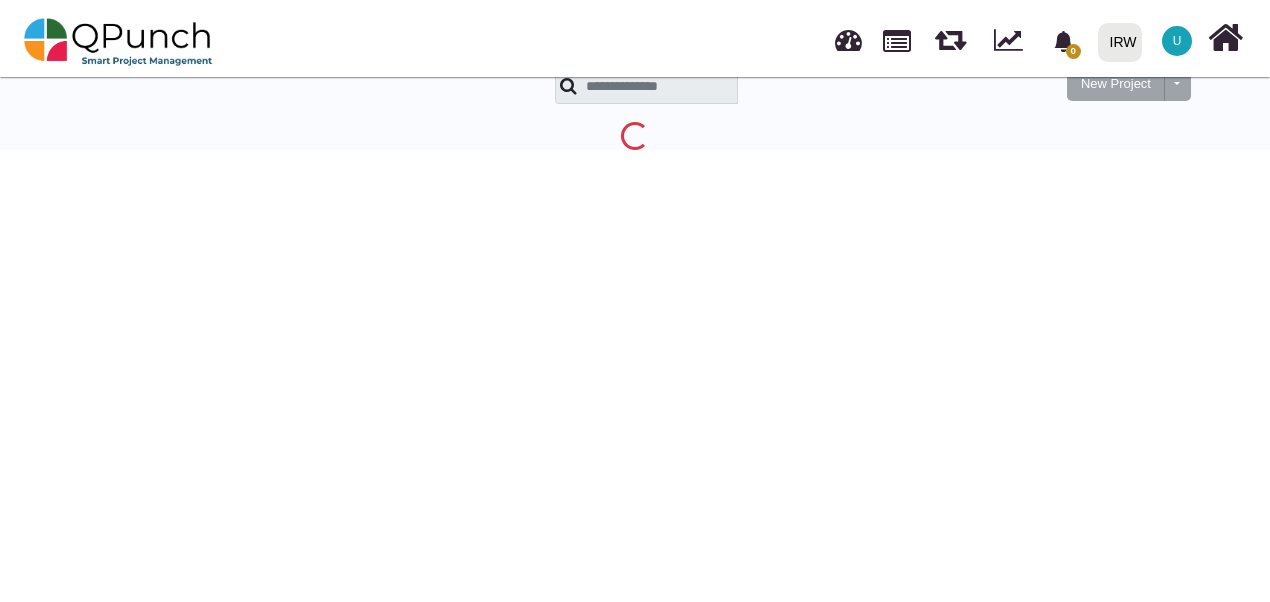 scroll, scrollTop: 0, scrollLeft: 0, axis: both 